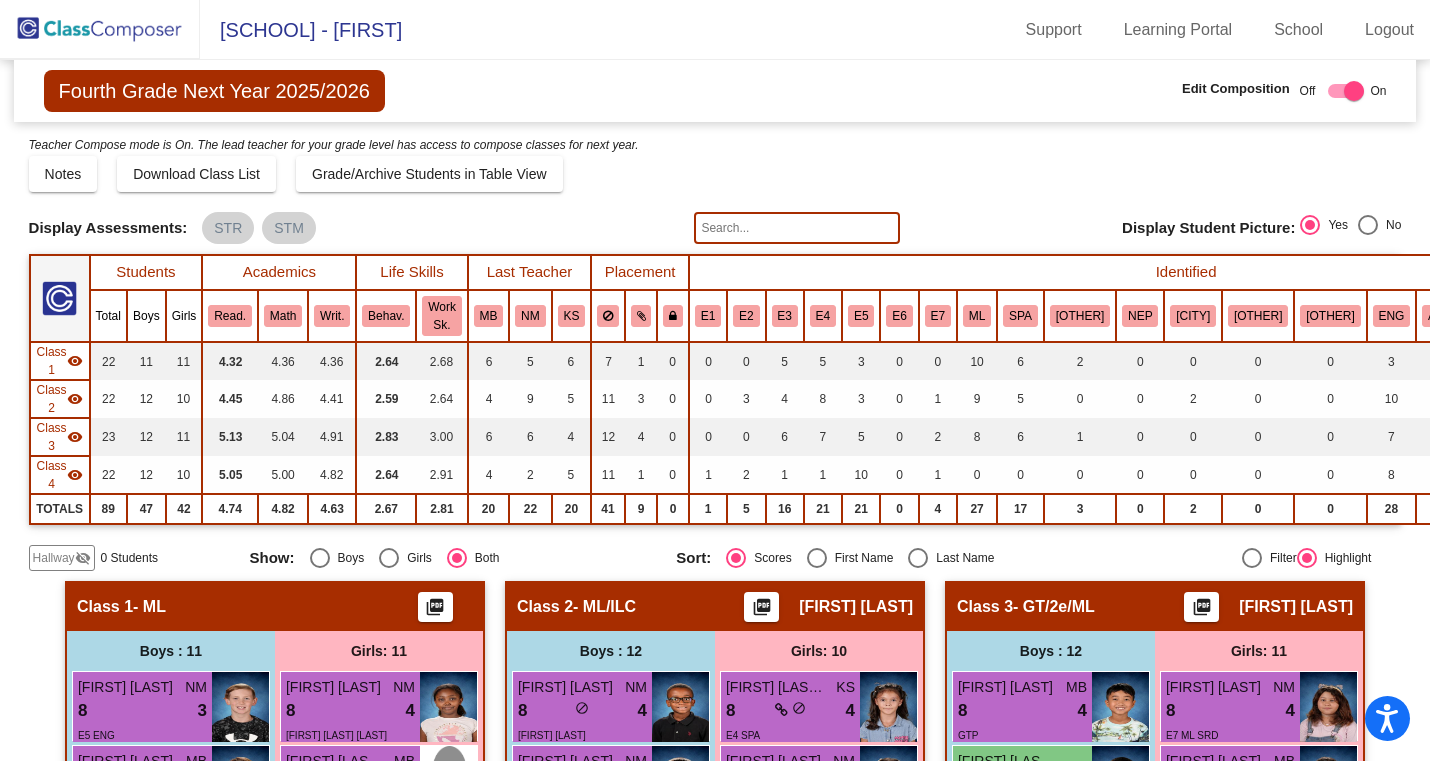 scroll, scrollTop: 0, scrollLeft: 0, axis: both 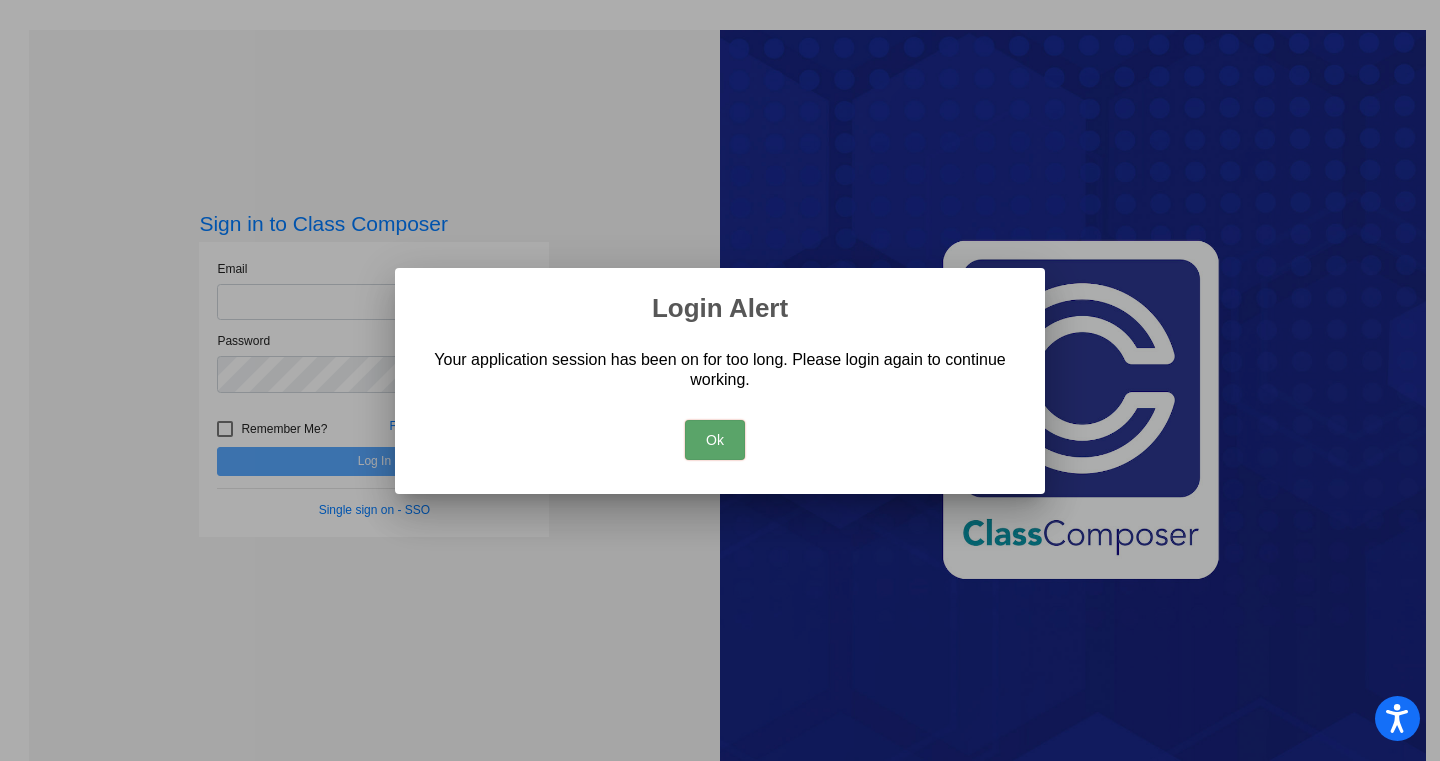 click on "Ok" at bounding box center [715, 440] 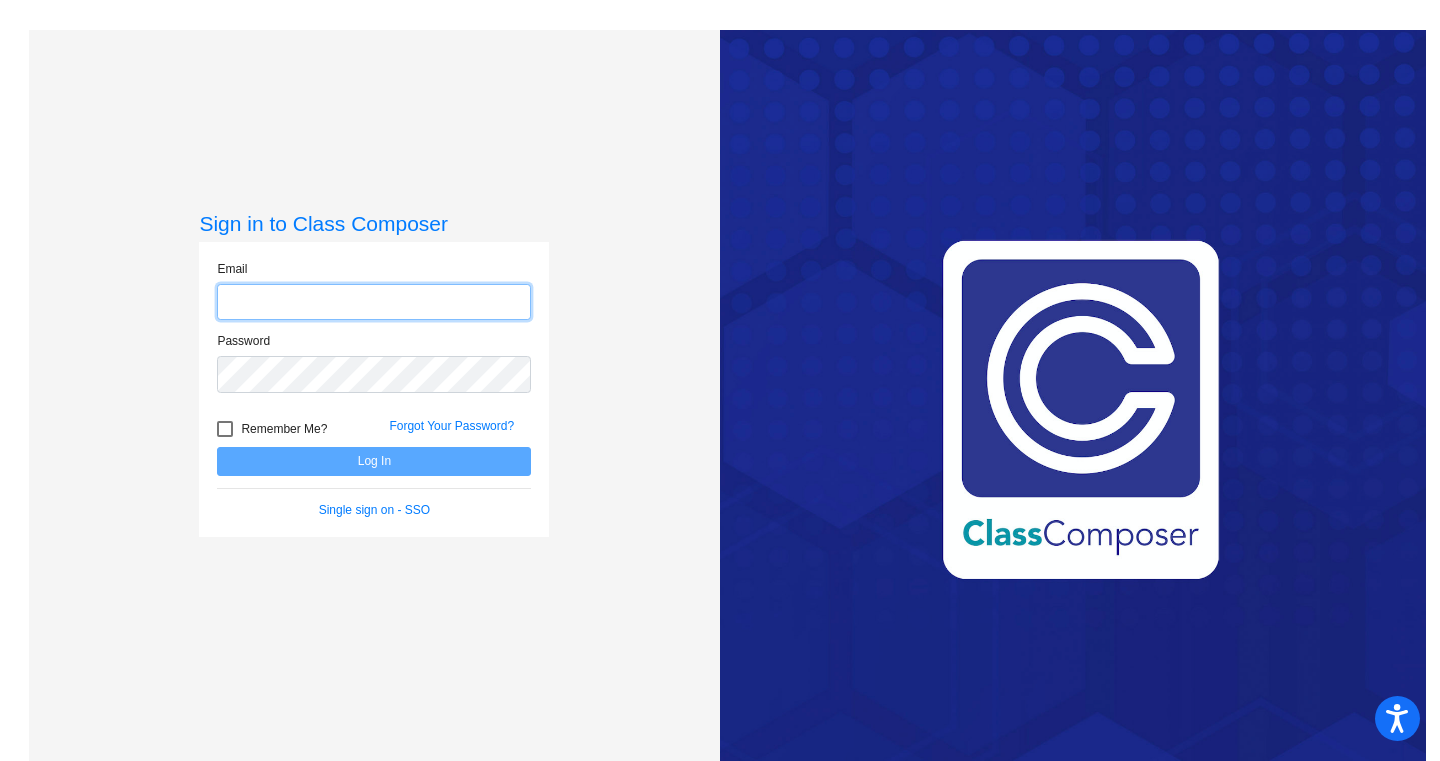 click 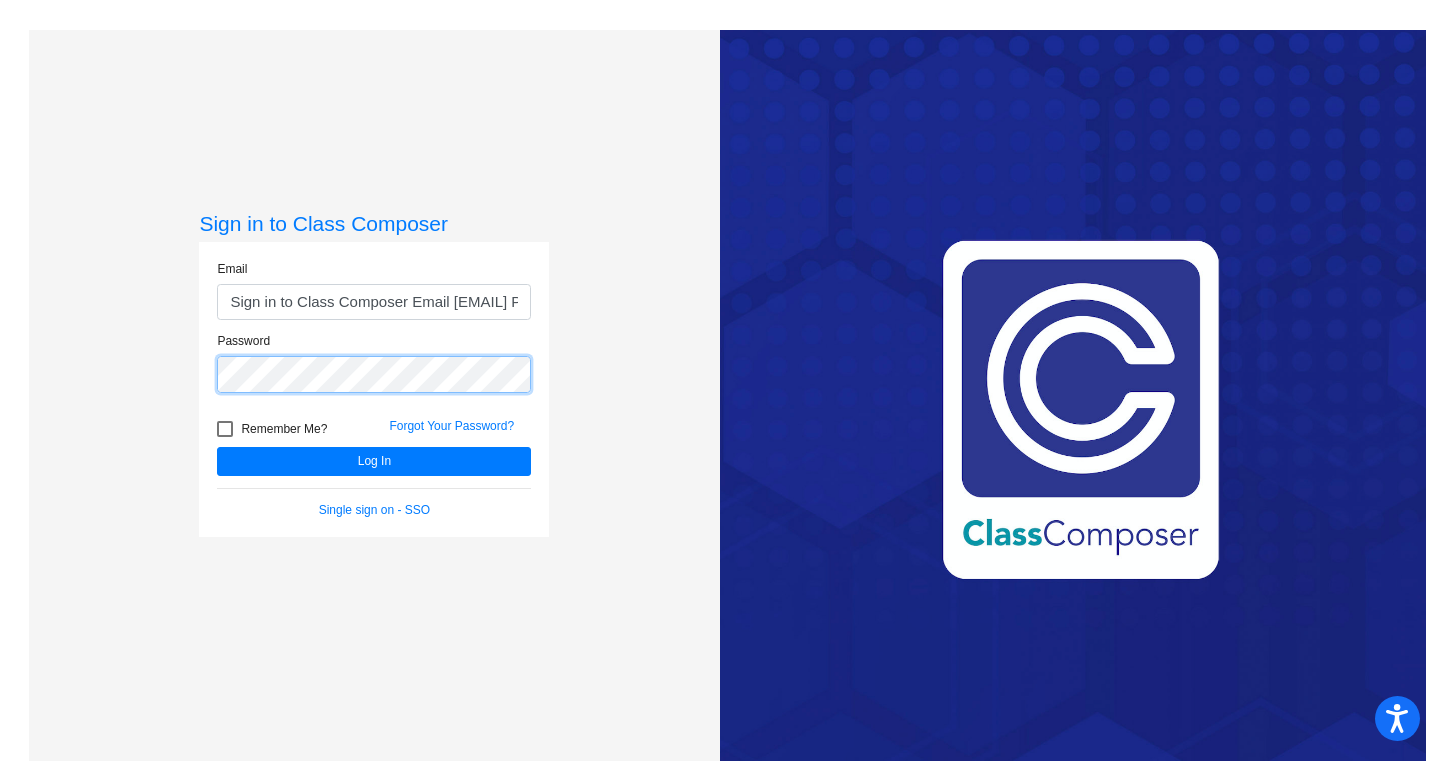 click on "Log In" 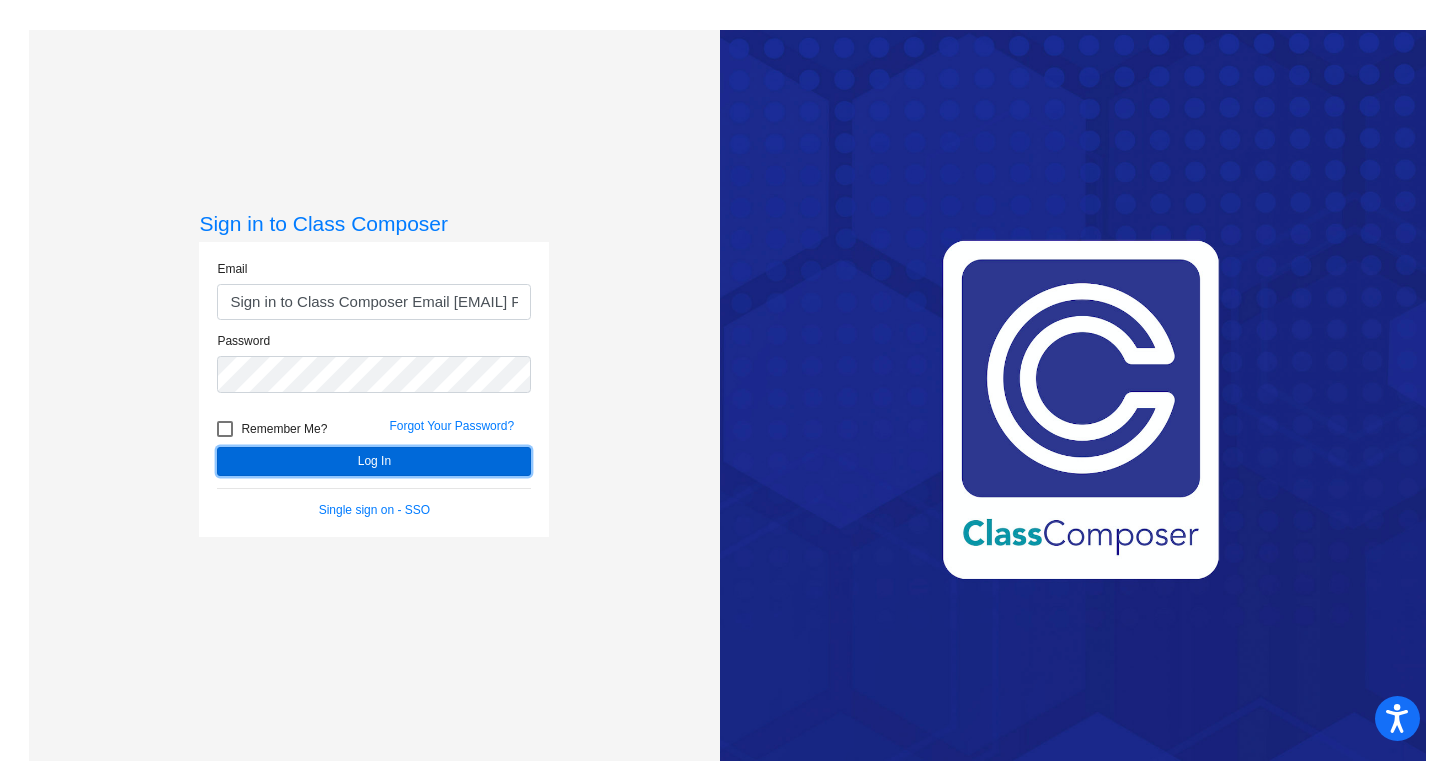 click on "Log In" 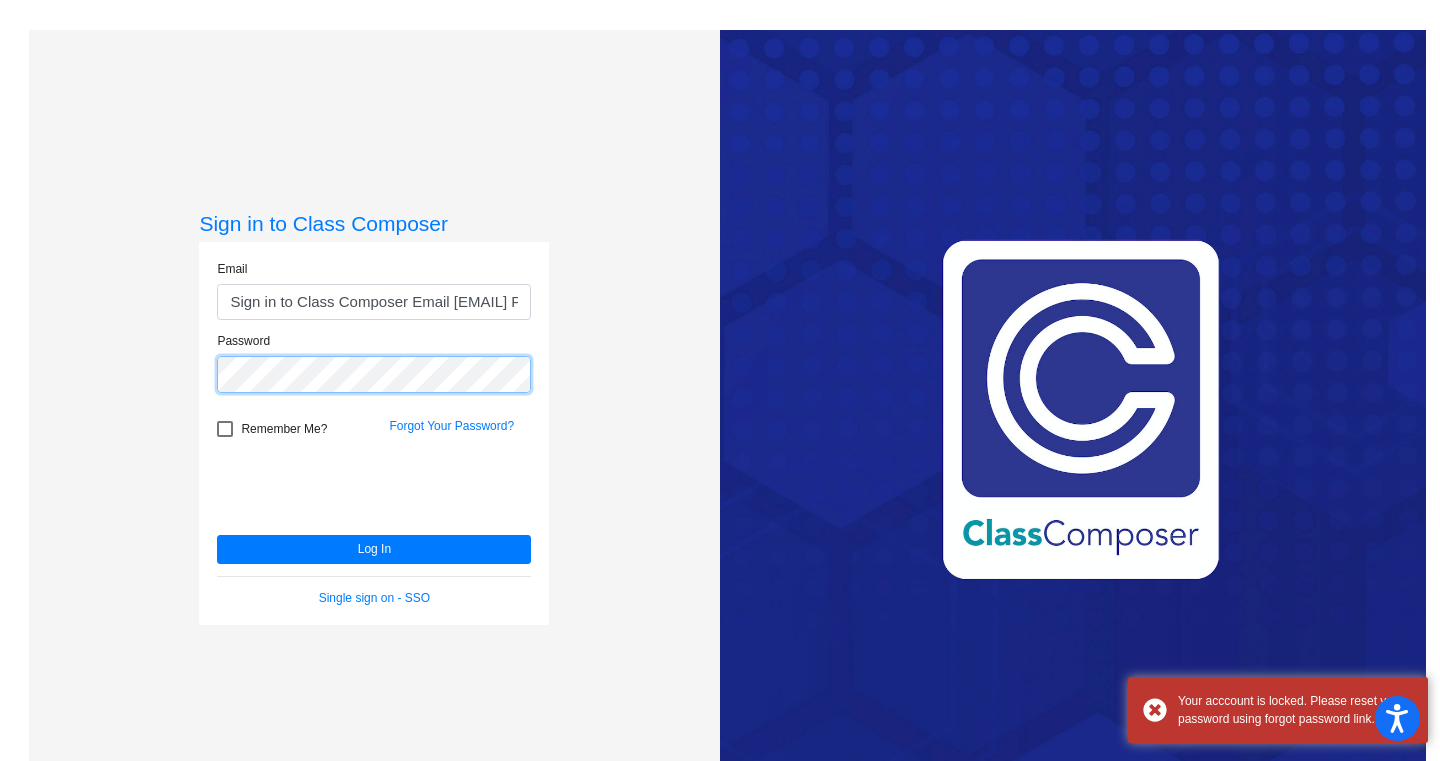 click on "Sign in to Class Composer Email kjones100@cherrycreekschools.org Password   Remember Me? Forgot Your Password?  Log In   Single sign on - SSO" 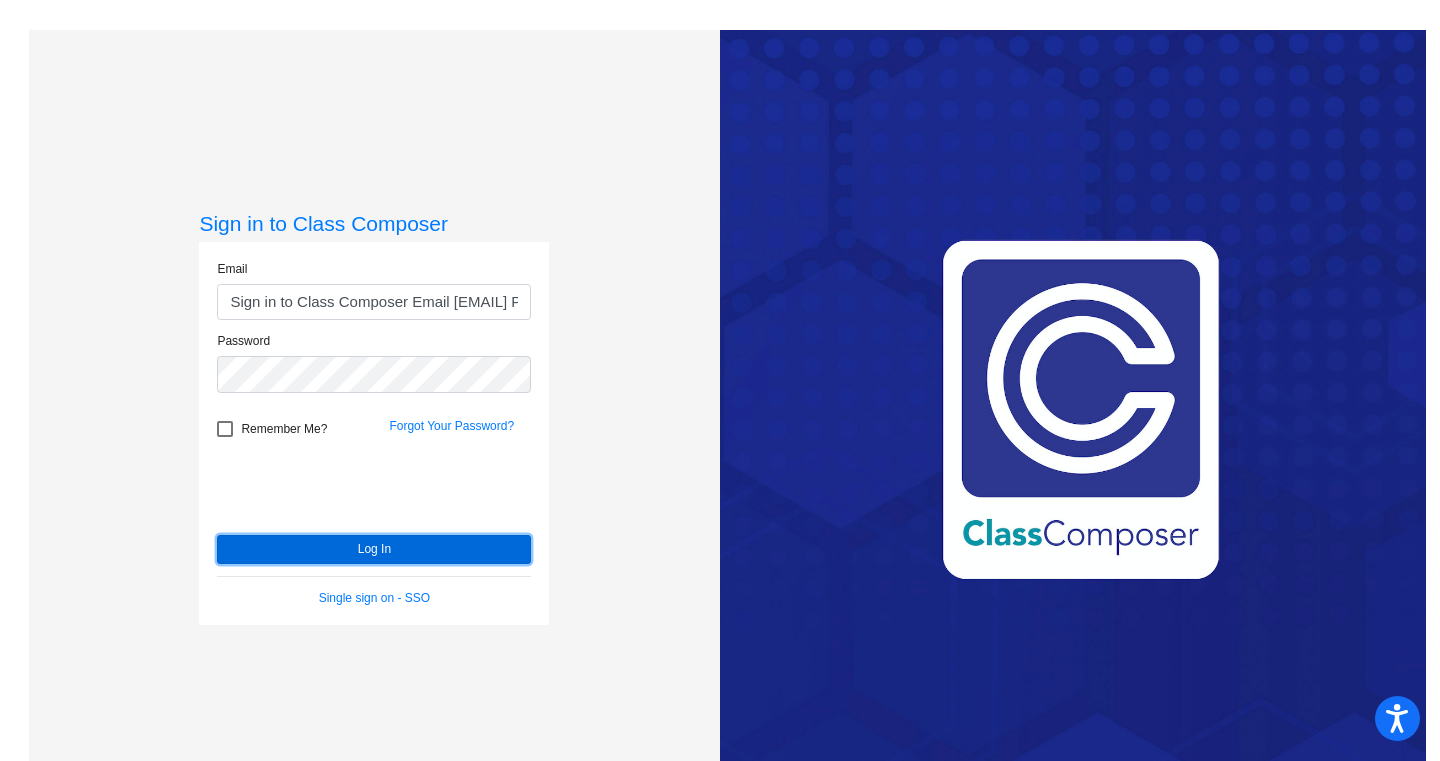 click on "Log In" 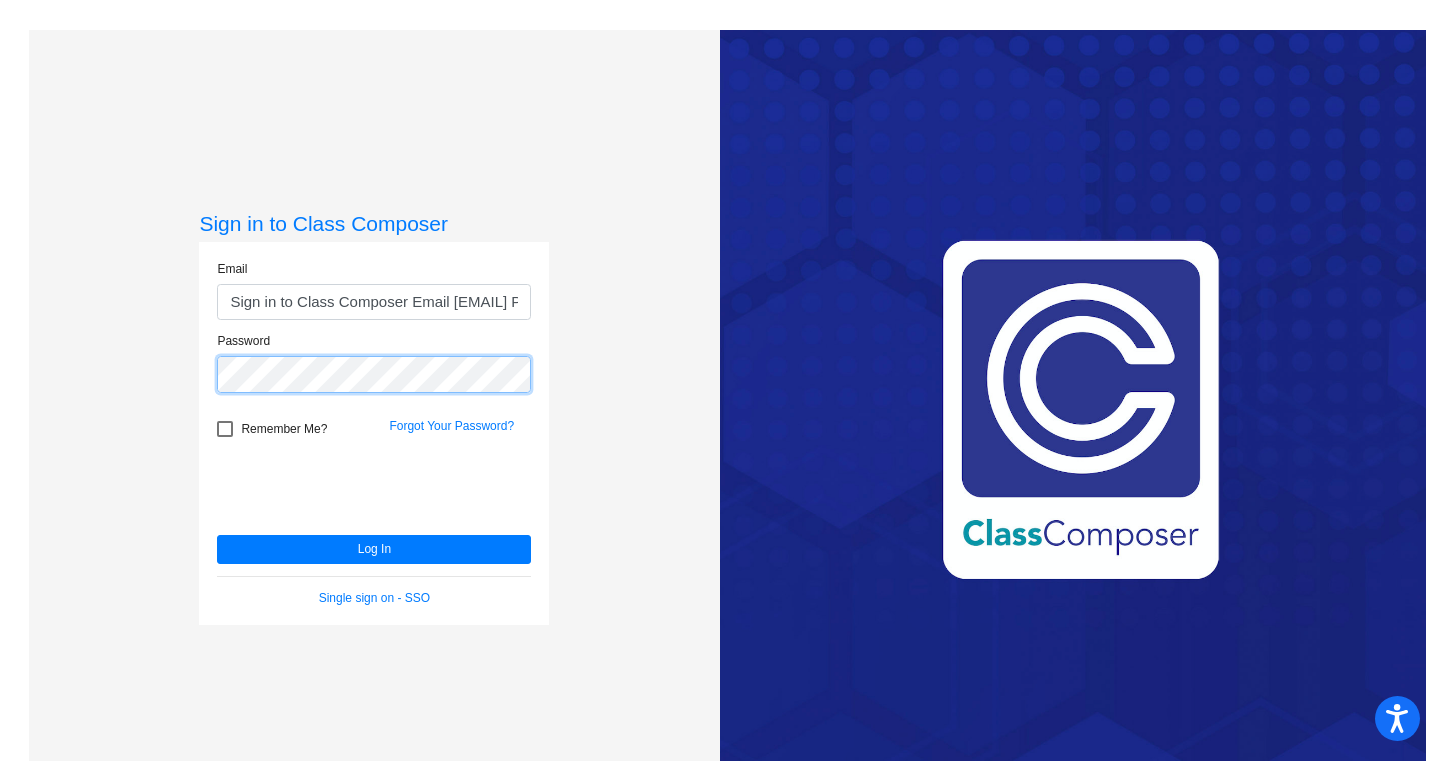 click on "Sign in to Class Composer Email kjones100@cherrycreekschools.org Password   Remember Me? Forgot Your Password?  Log In   Single sign on - SSO" 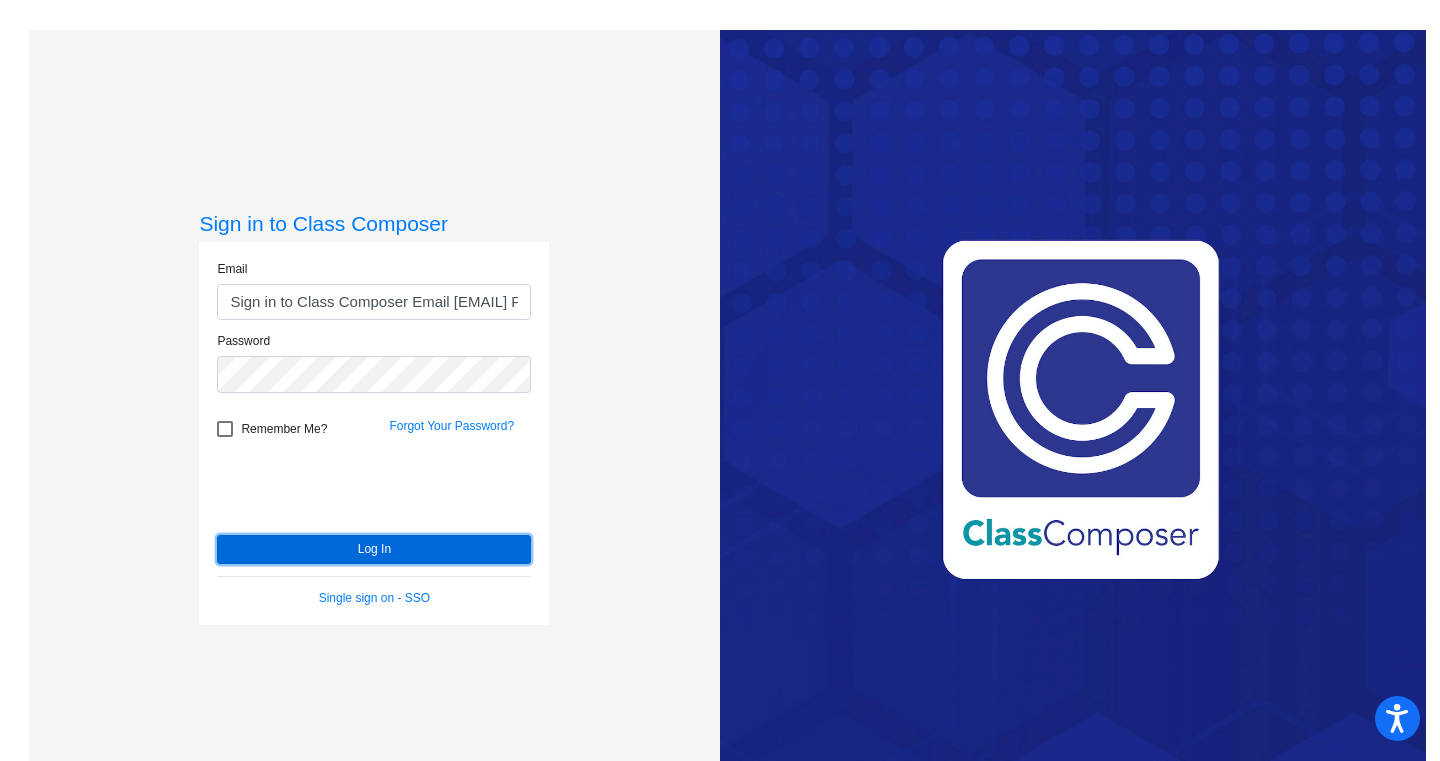 click on "Log In" 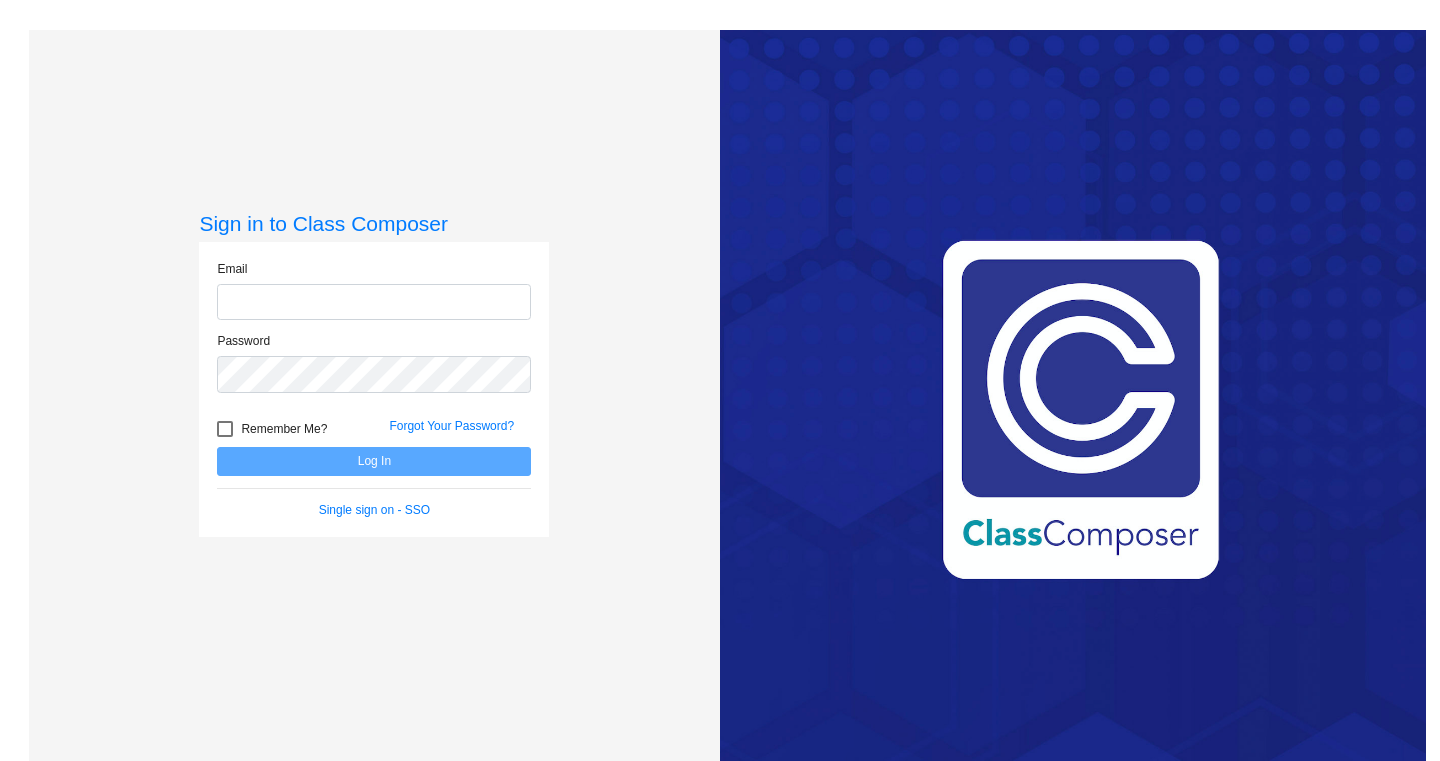 scroll, scrollTop: 0, scrollLeft: 0, axis: both 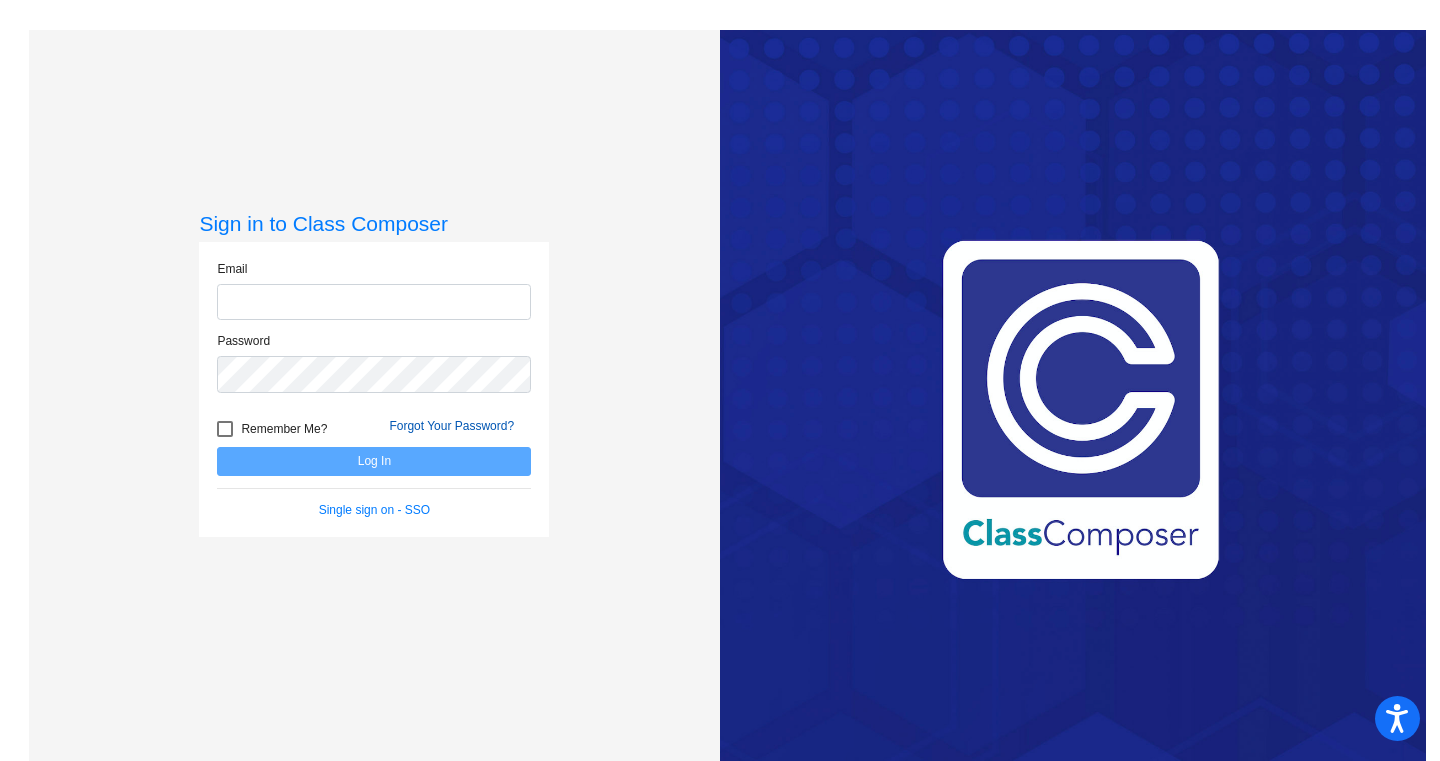 click on "Email Password   Remember Me? Forgot Your Password?  Log In   Single sign on - SSO" 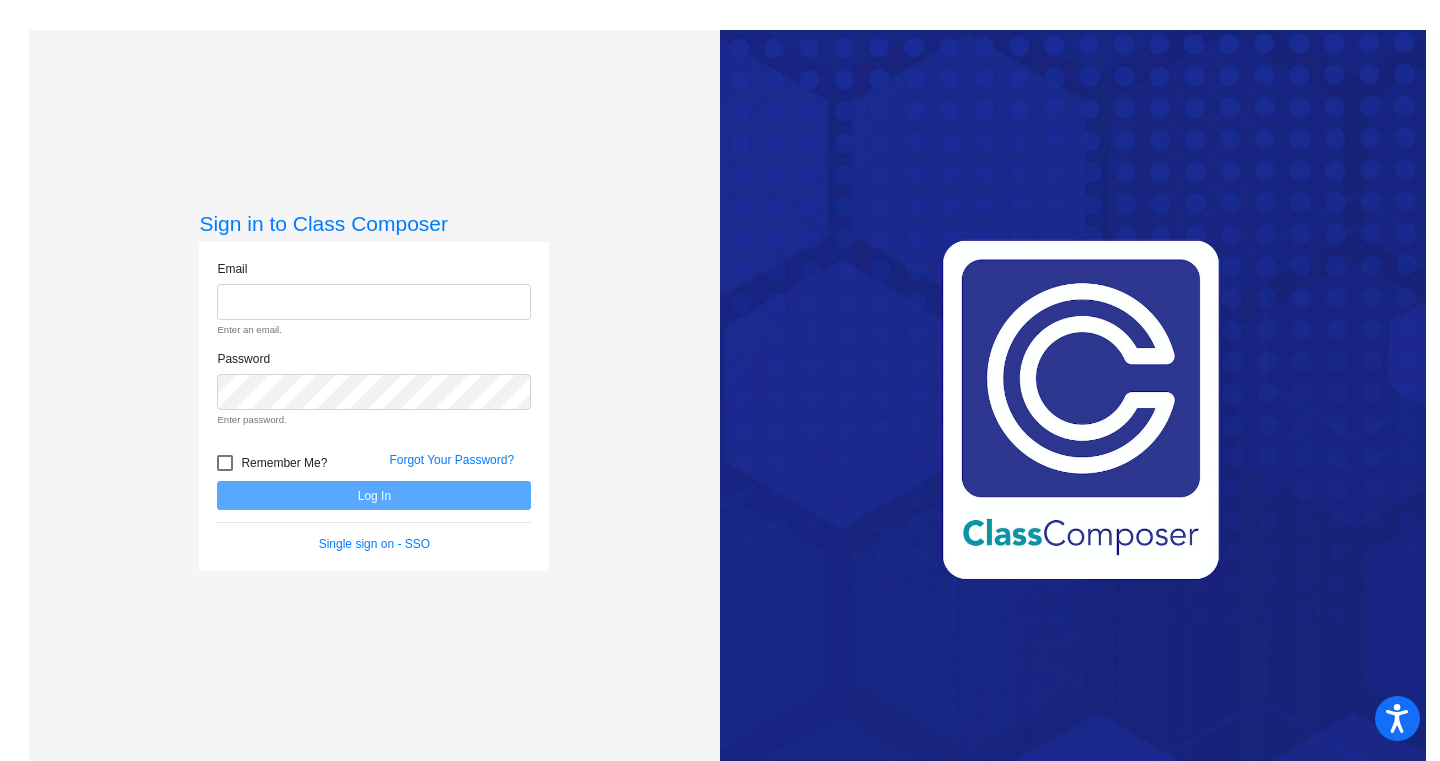 click on "Remember Me? Forgot Your Password?" 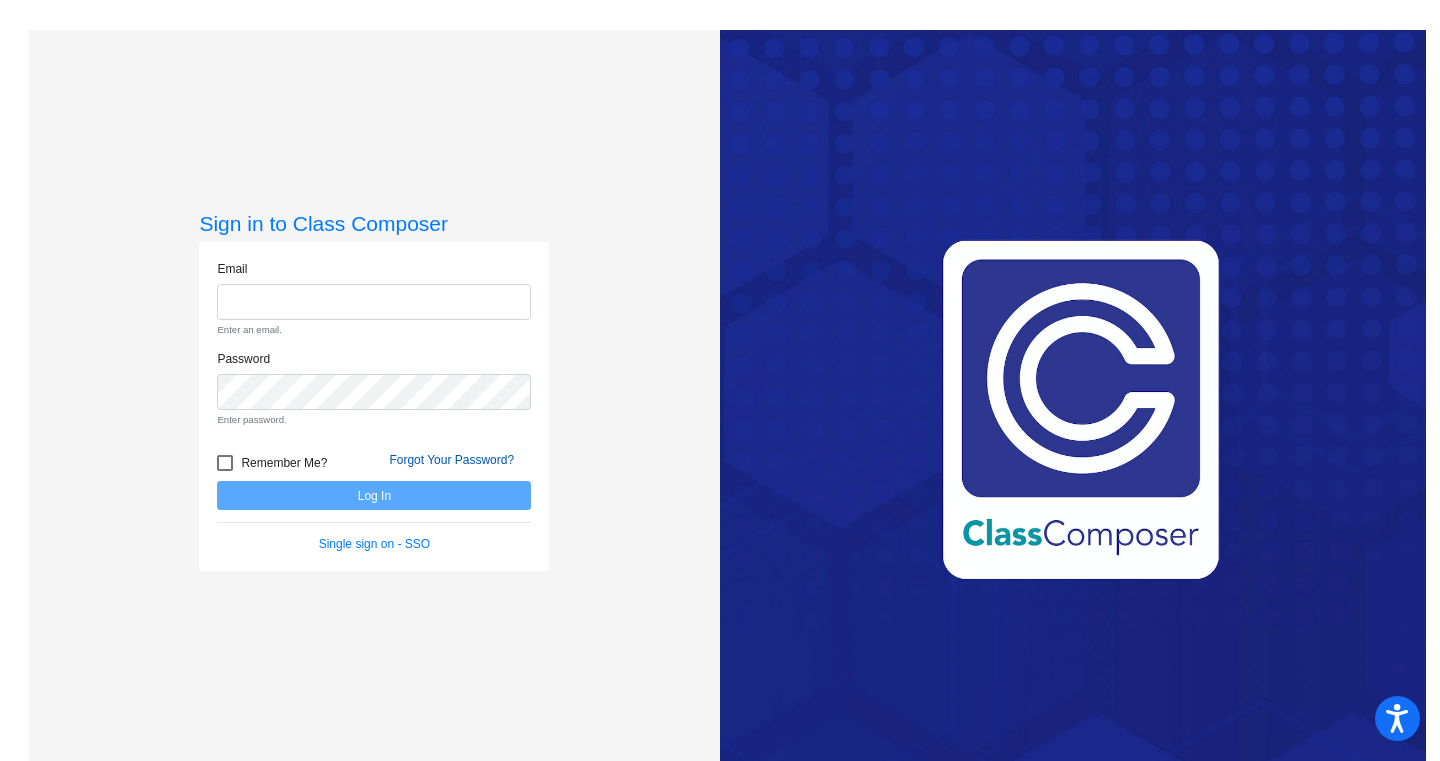 click on "Forgot Your Password?" 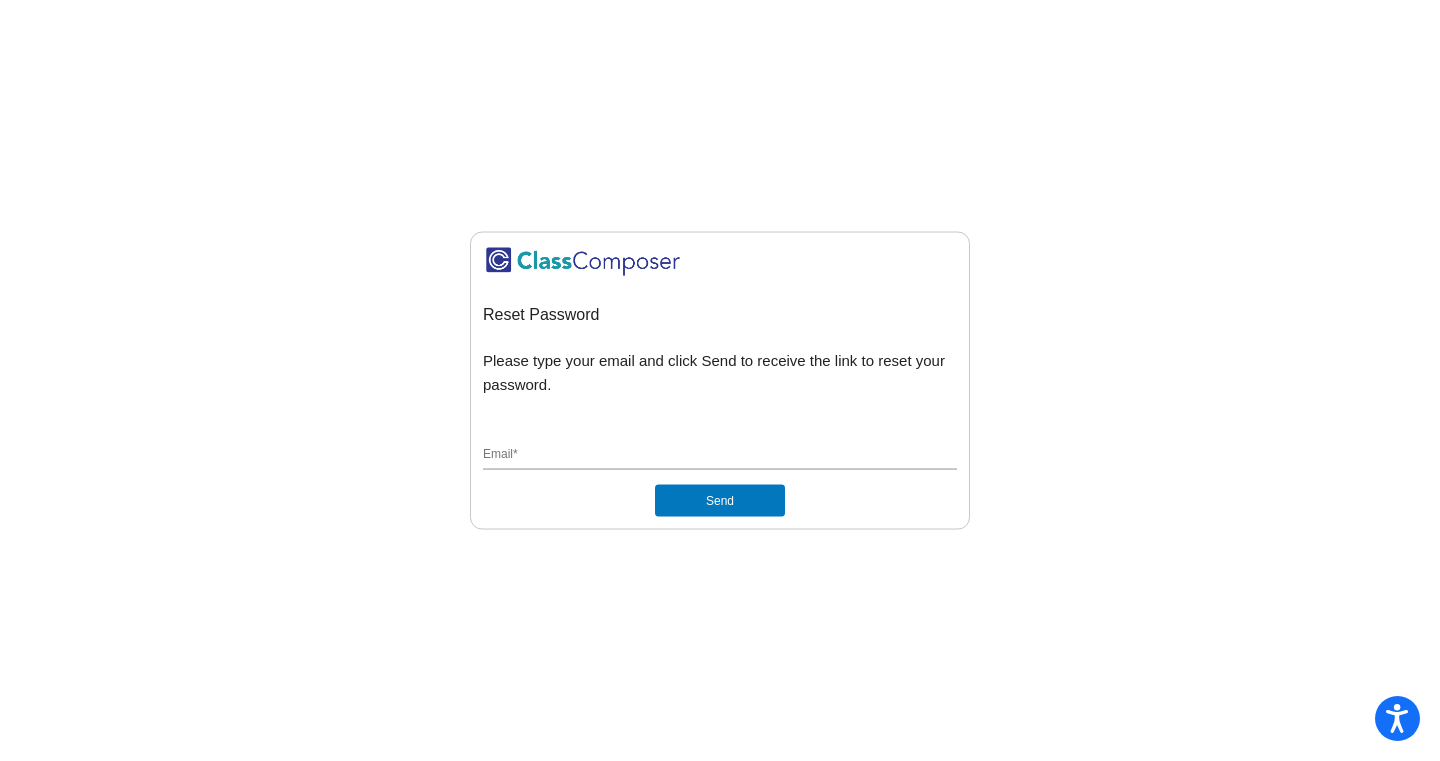 click on "Email  *" 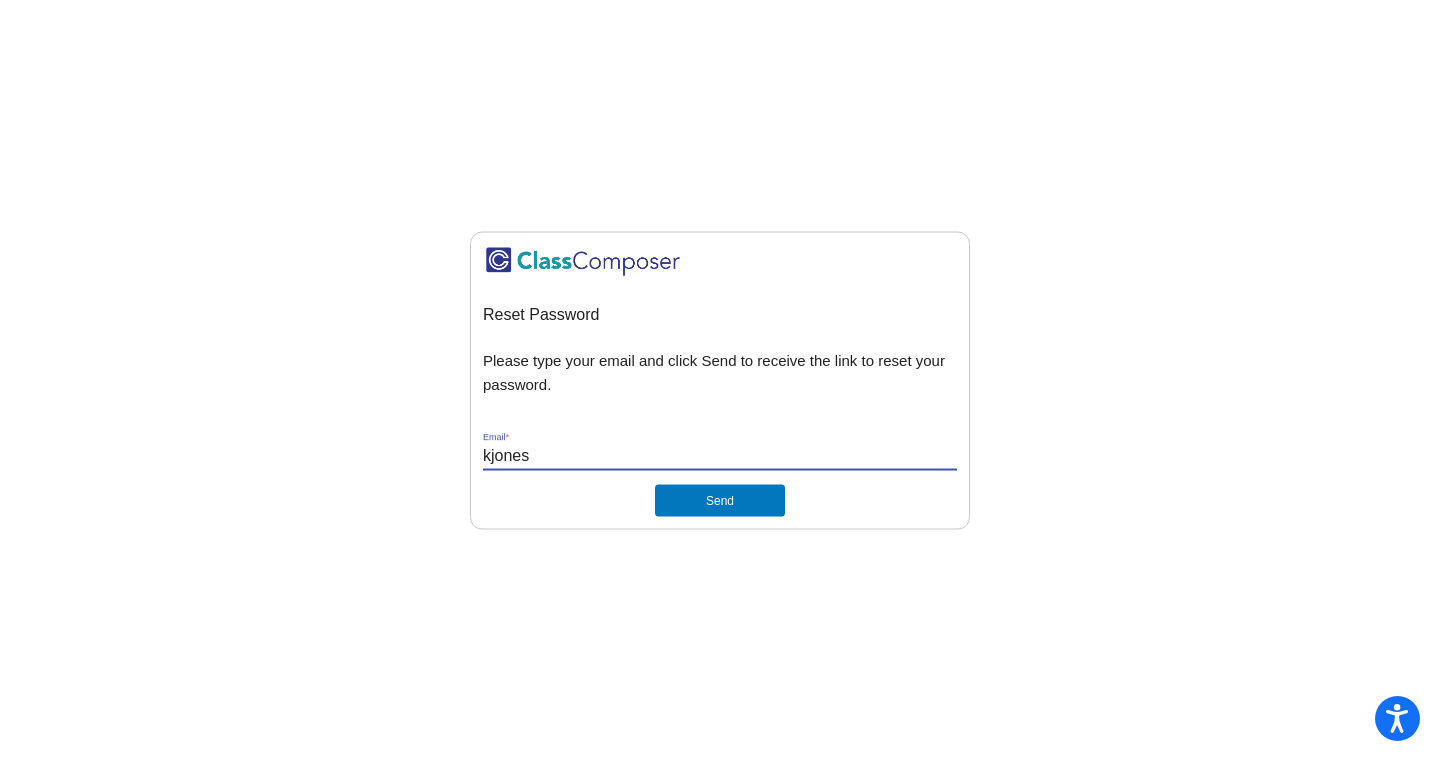 type on "kjones100@cherrycreekschools.org" 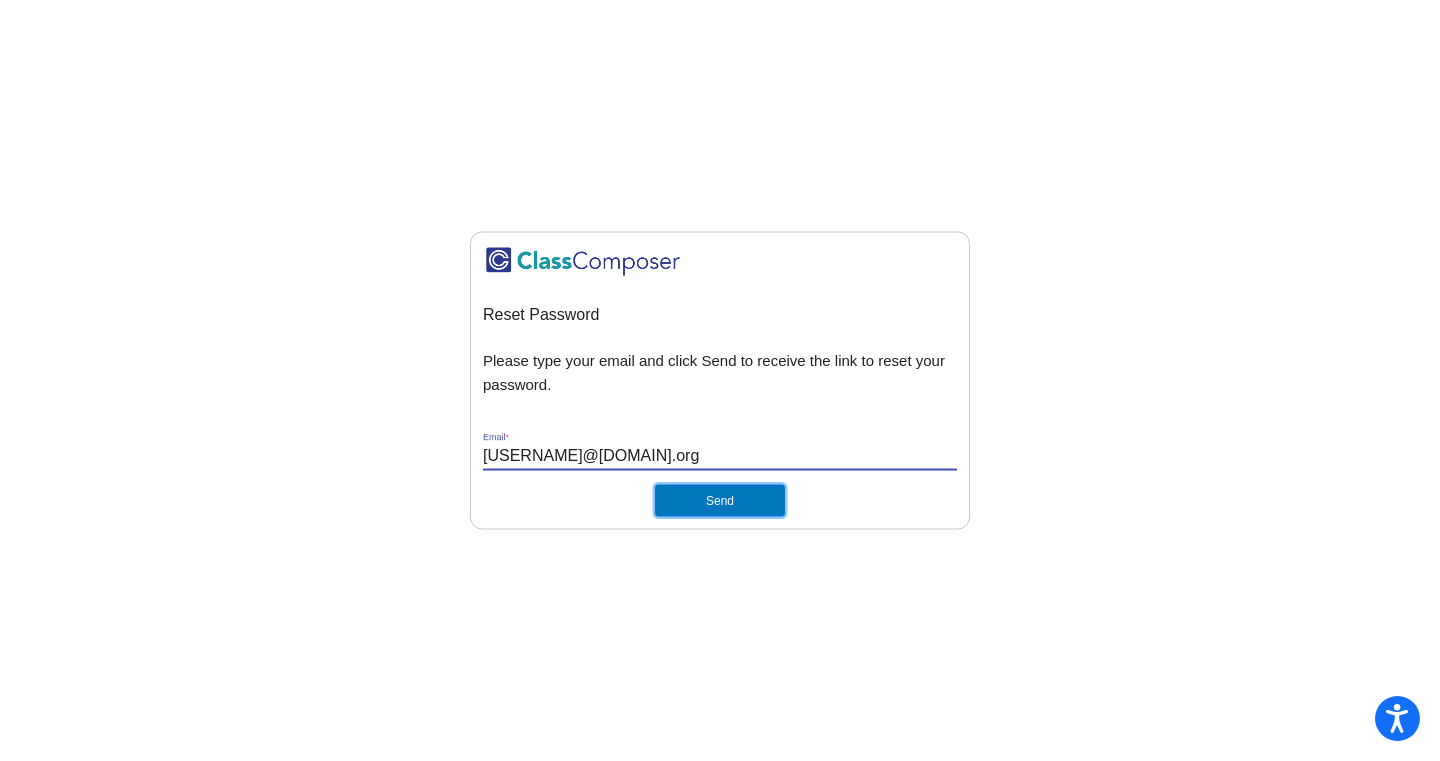click on "Send" 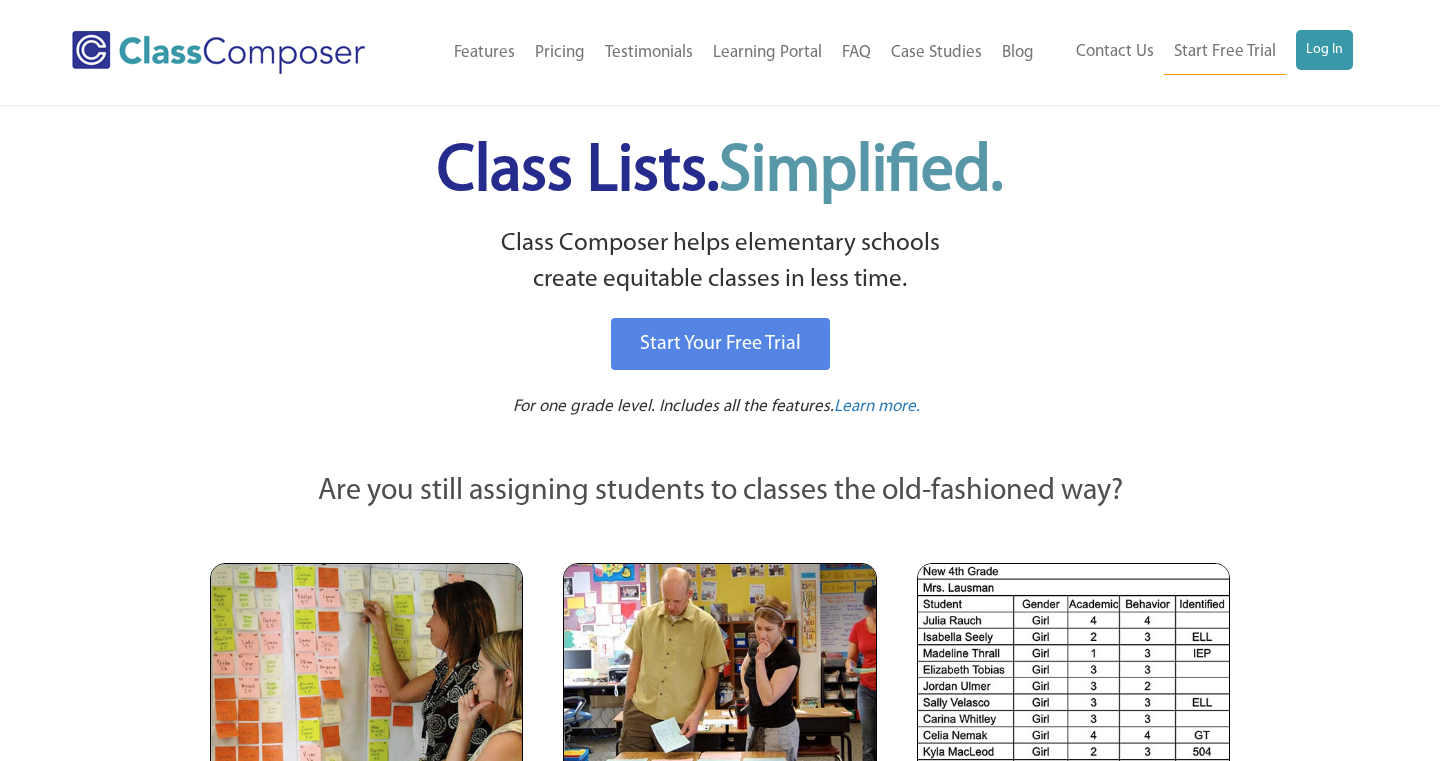 scroll, scrollTop: 0, scrollLeft: 0, axis: both 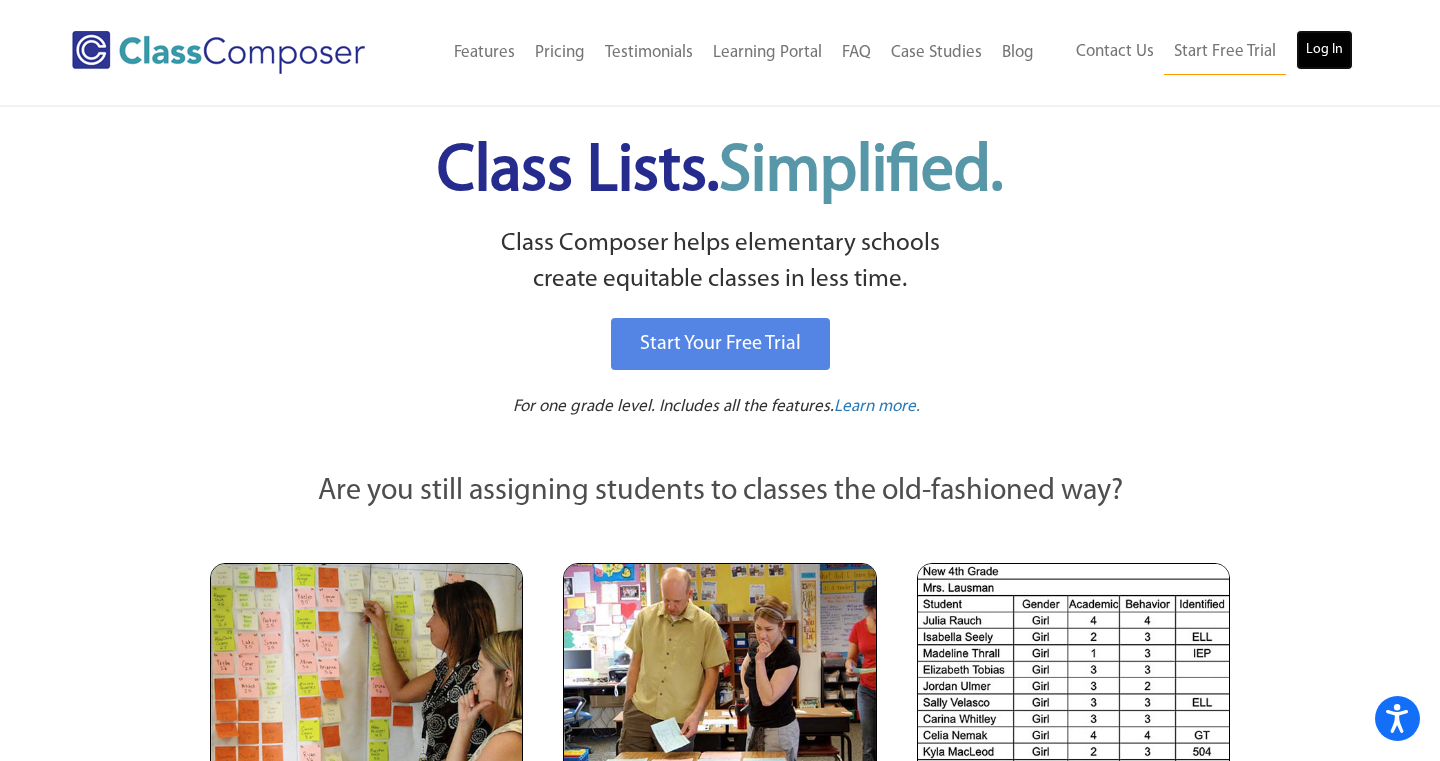 click on "Log In" at bounding box center (1324, 50) 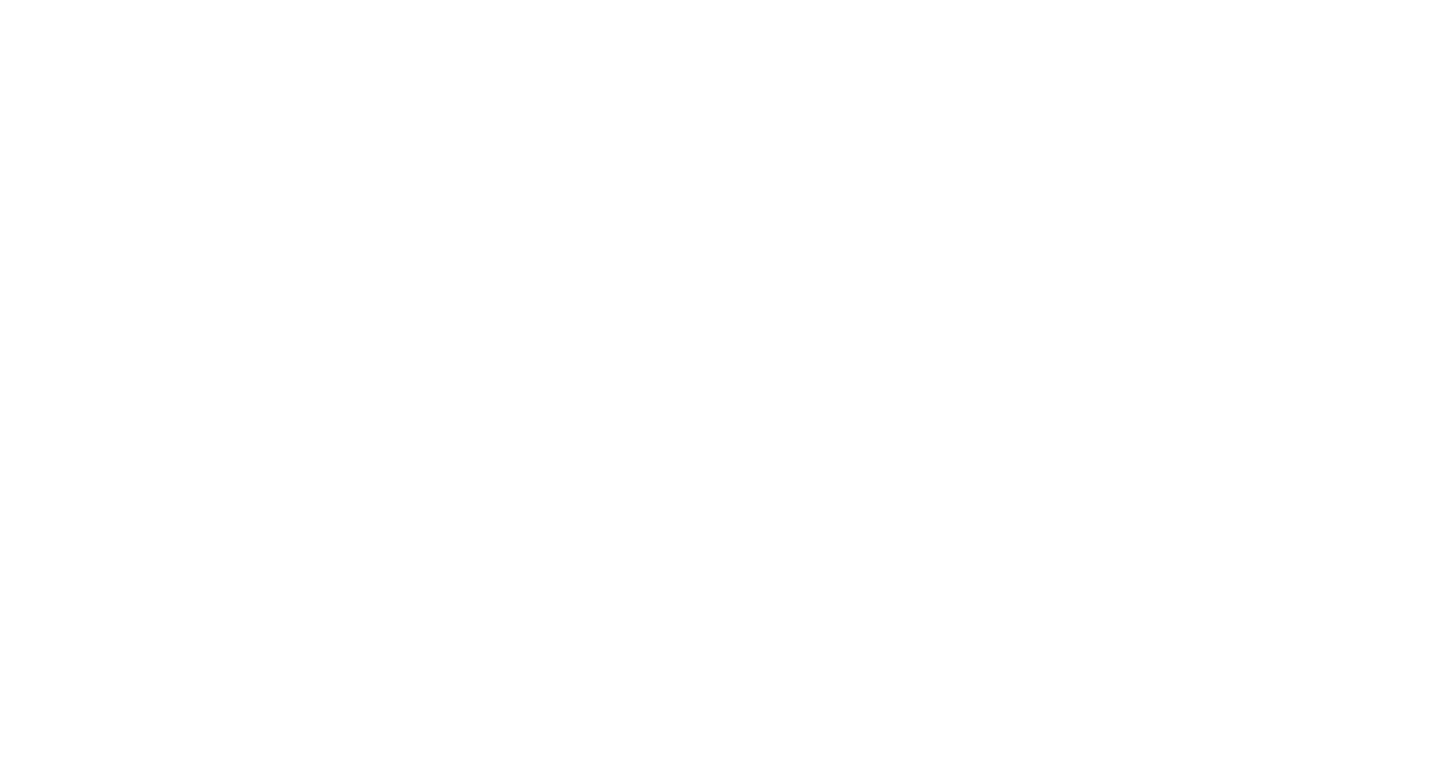 scroll, scrollTop: 0, scrollLeft: 0, axis: both 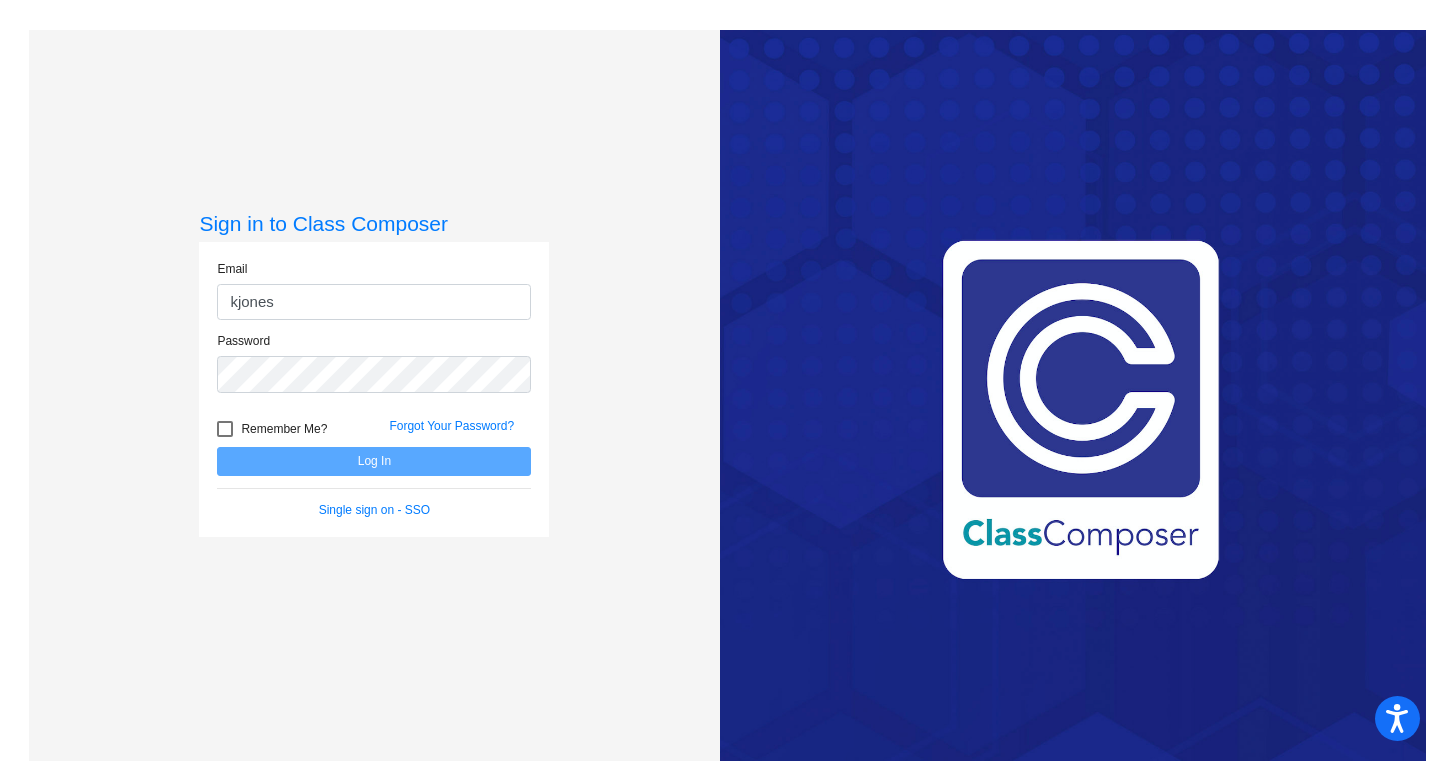 type on "Sign in to Class Composer Email [EMAIL] Password   Remember Me? Forgot Your Password?  Log In   Single sign on - SSO" 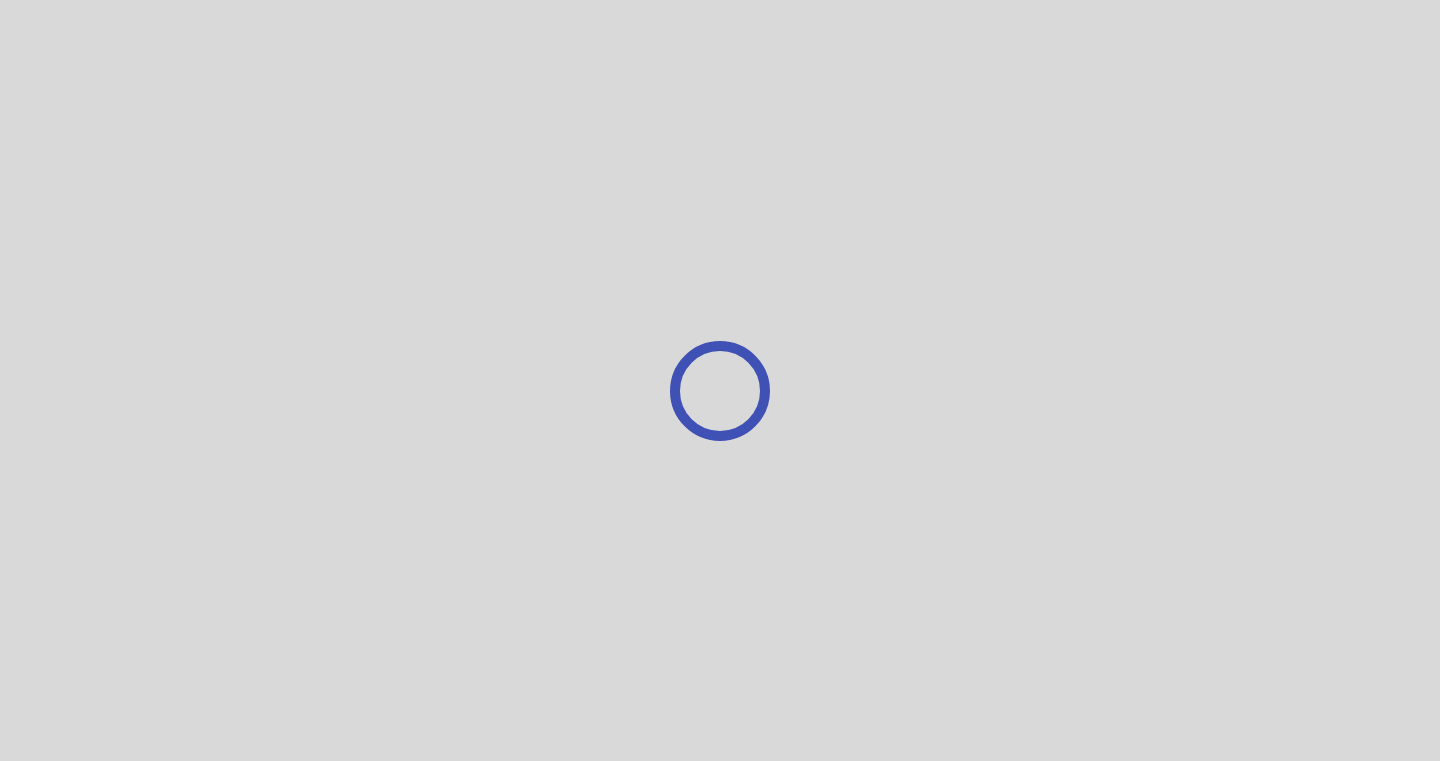 scroll, scrollTop: 0, scrollLeft: 0, axis: both 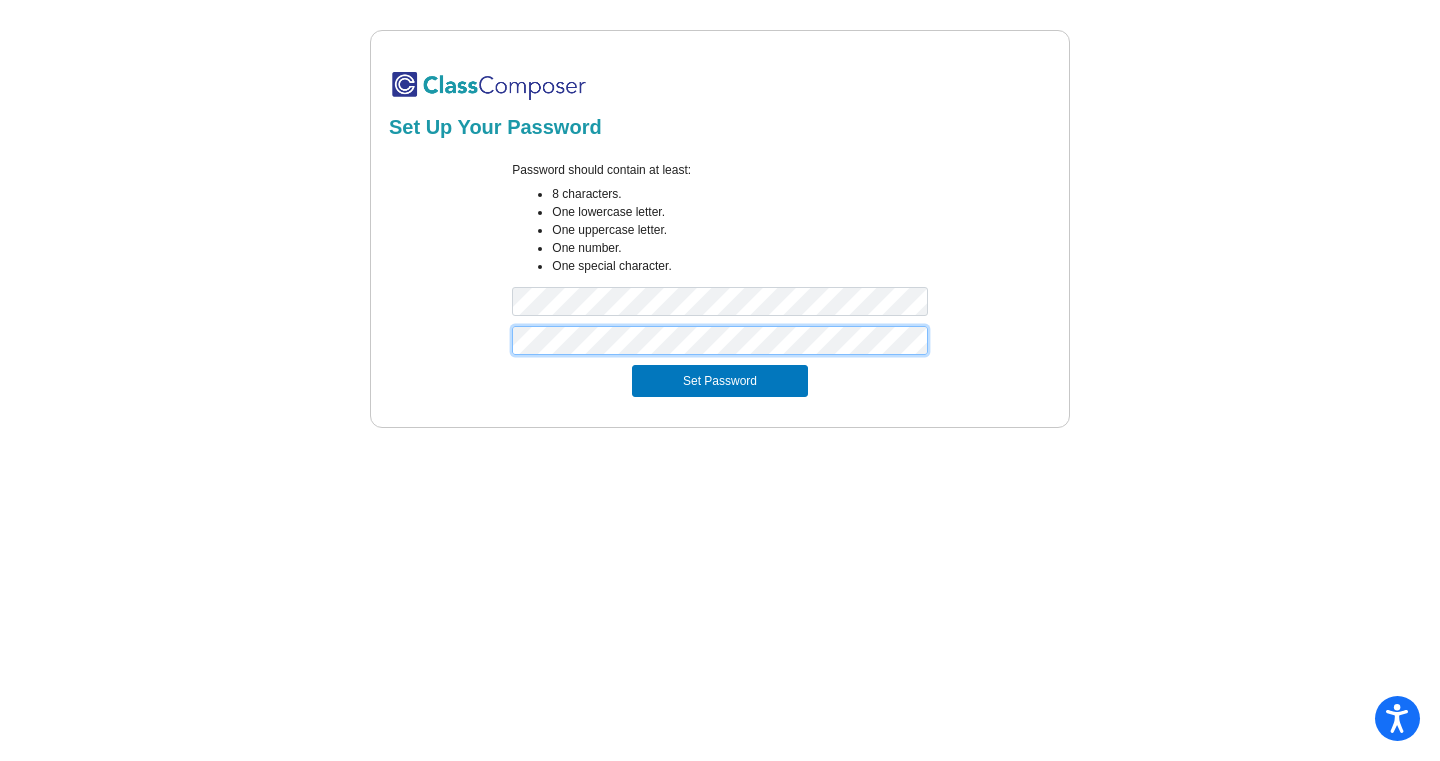 click on "Set Password" at bounding box center [720, 381] 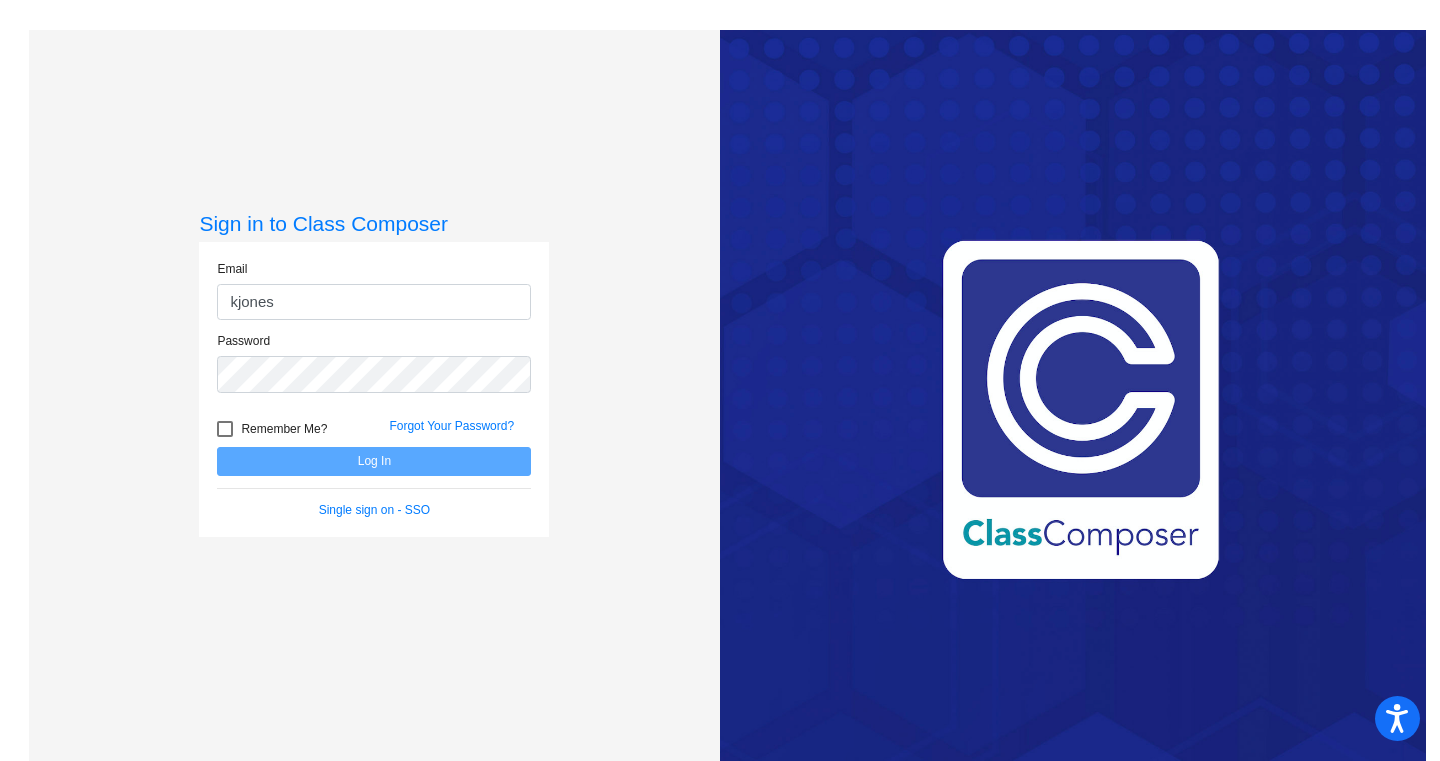 type on "kjones100@cherrycreekschools.org" 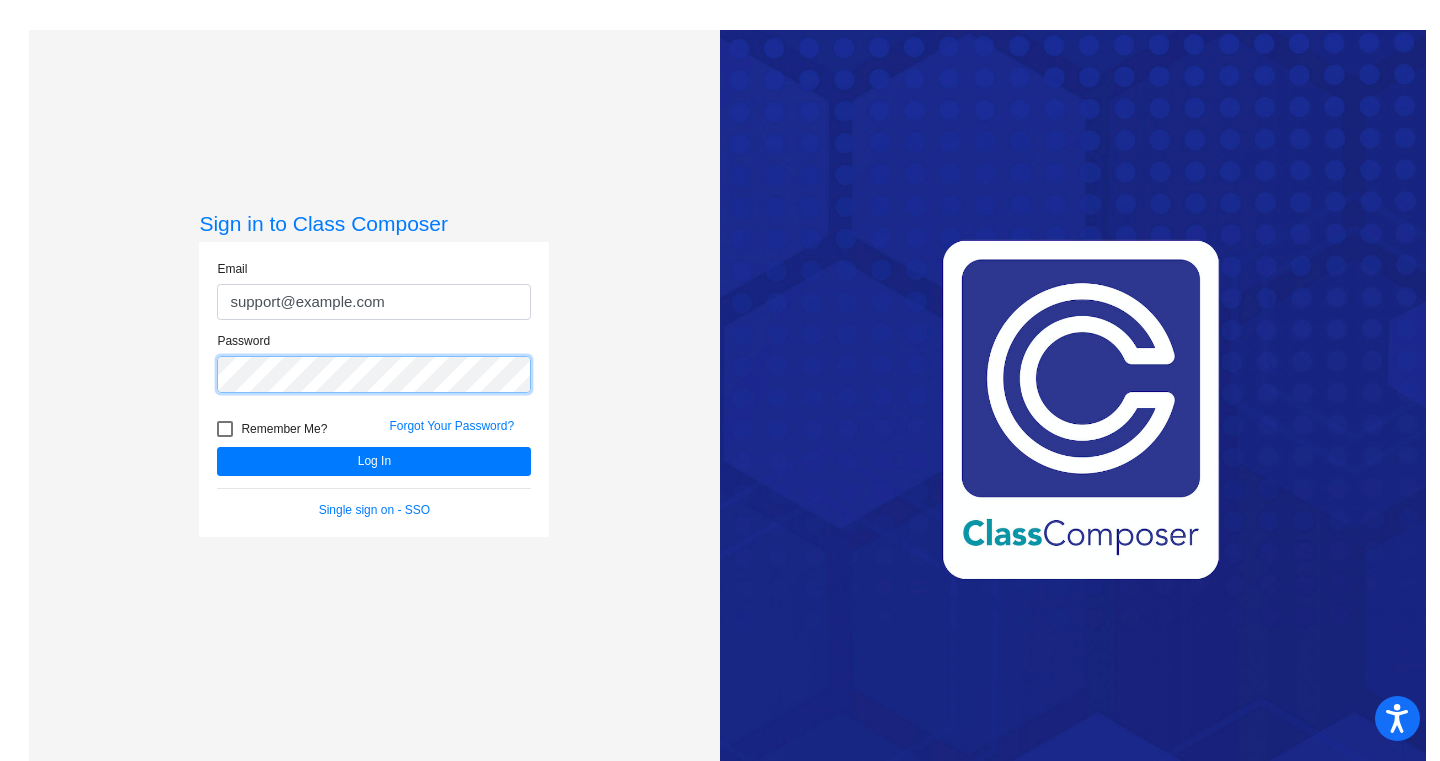 click on "Log In" 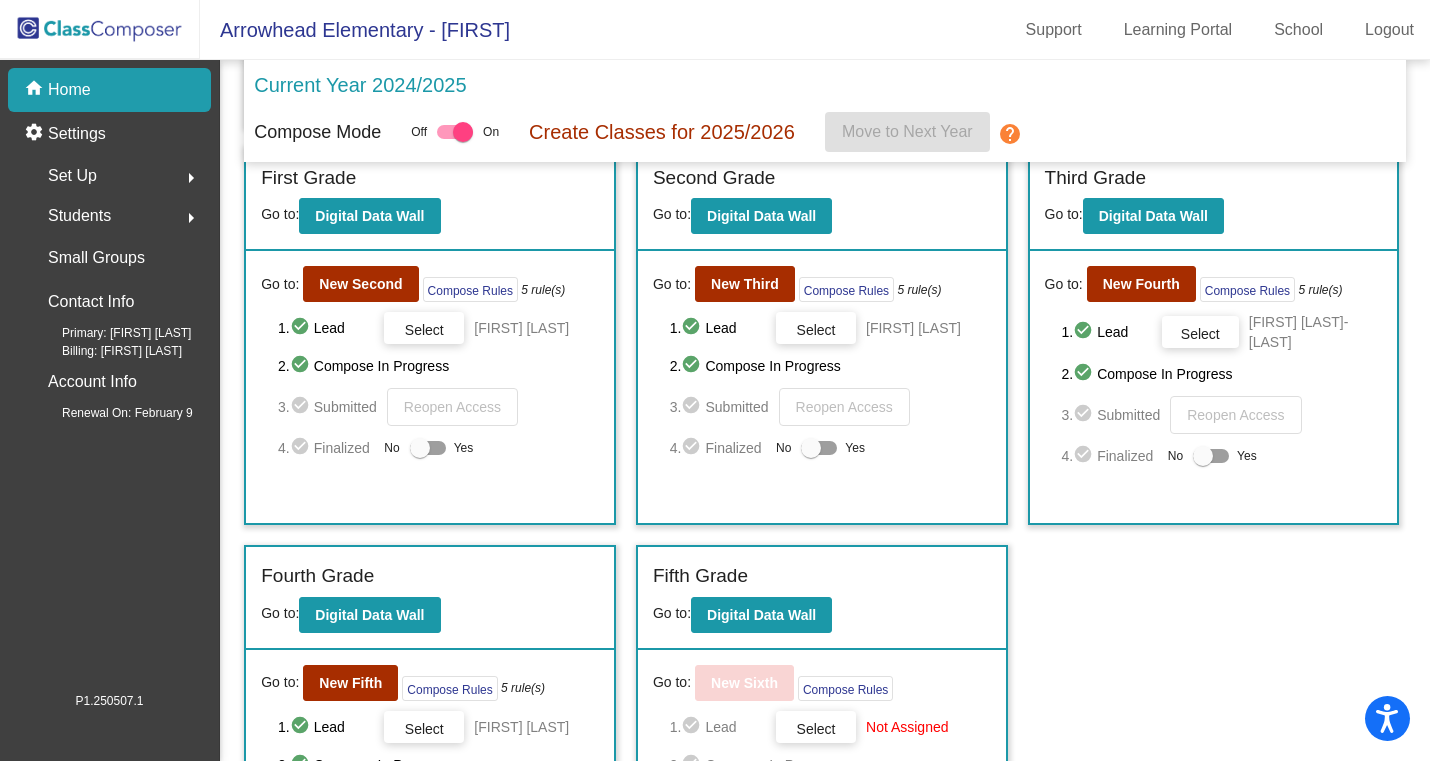 scroll, scrollTop: 573, scrollLeft: 0, axis: vertical 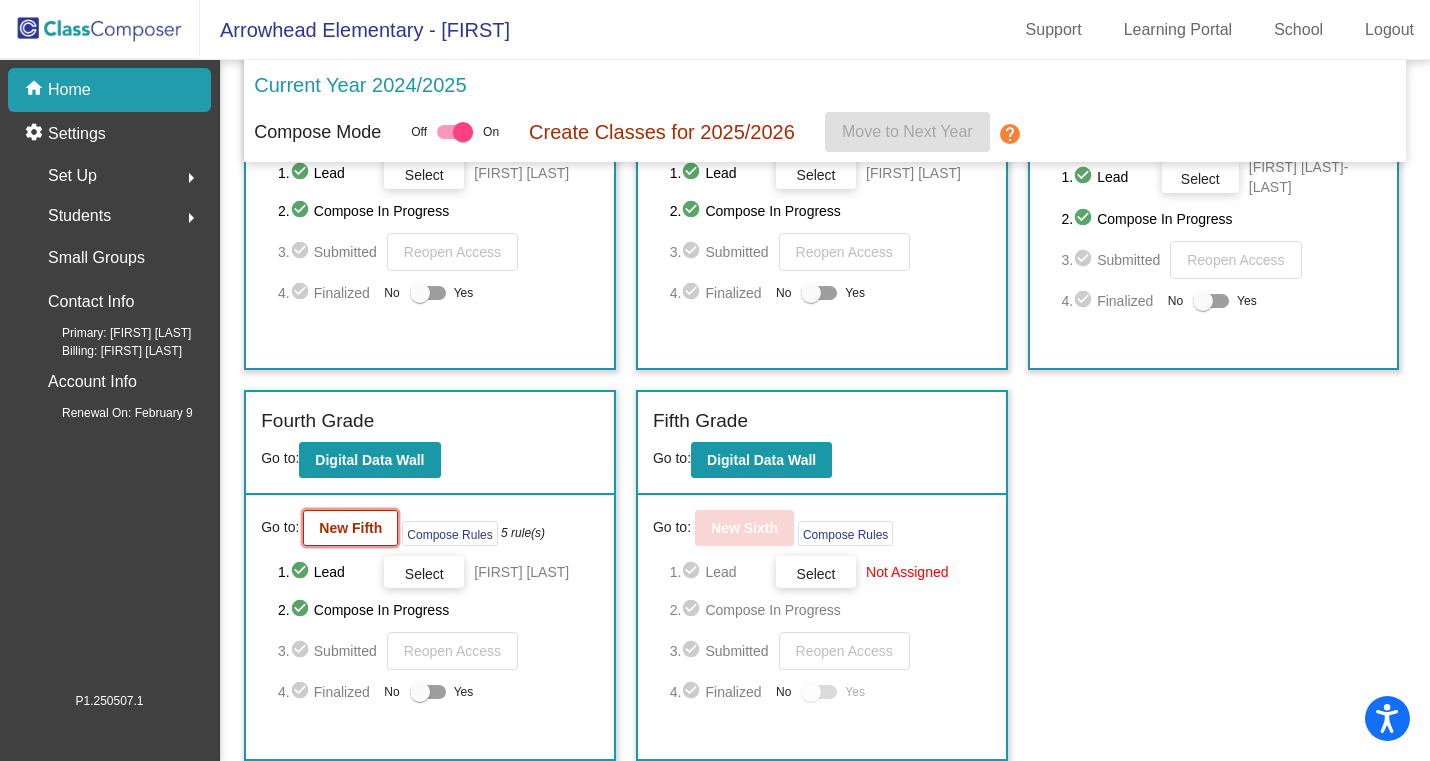 click on "New Fifth" 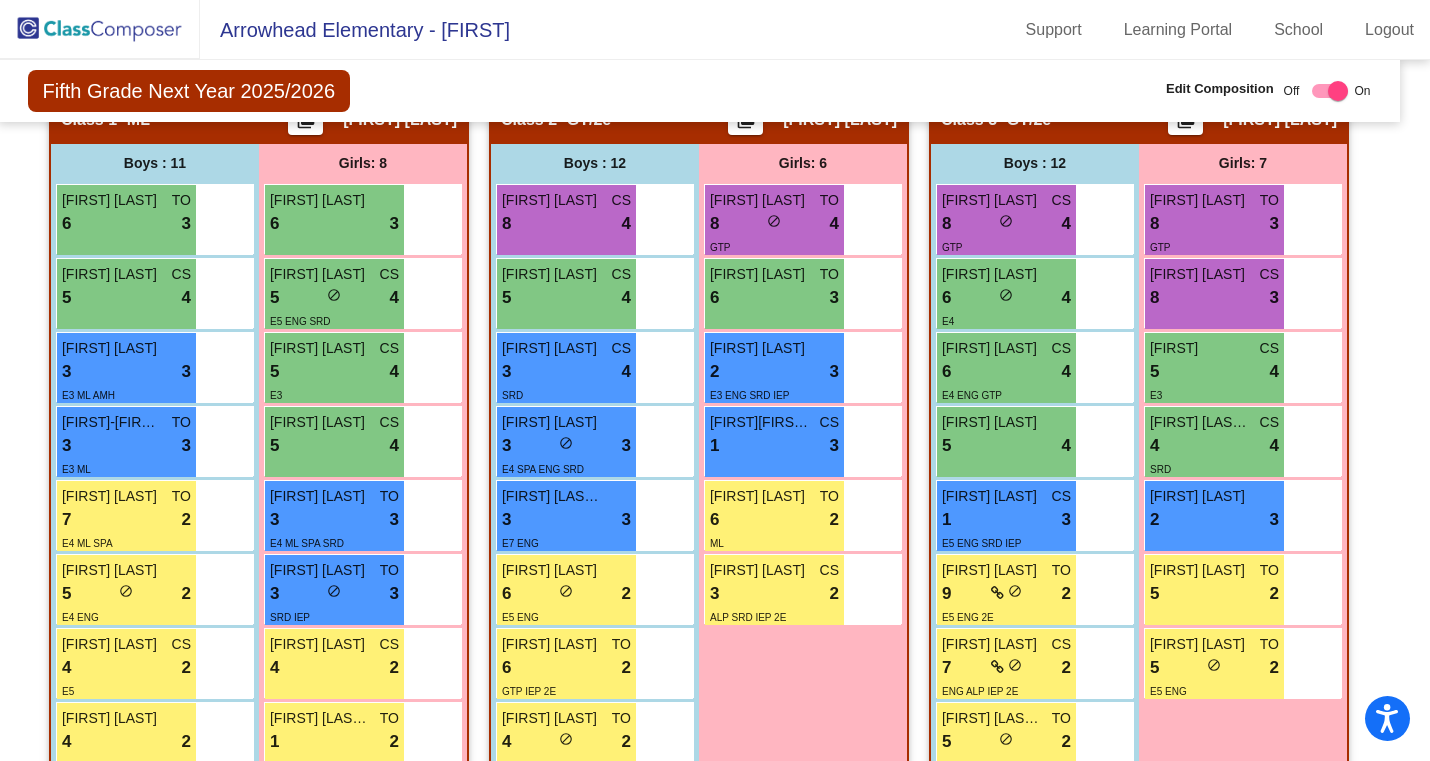 scroll, scrollTop: 520, scrollLeft: 16, axis: both 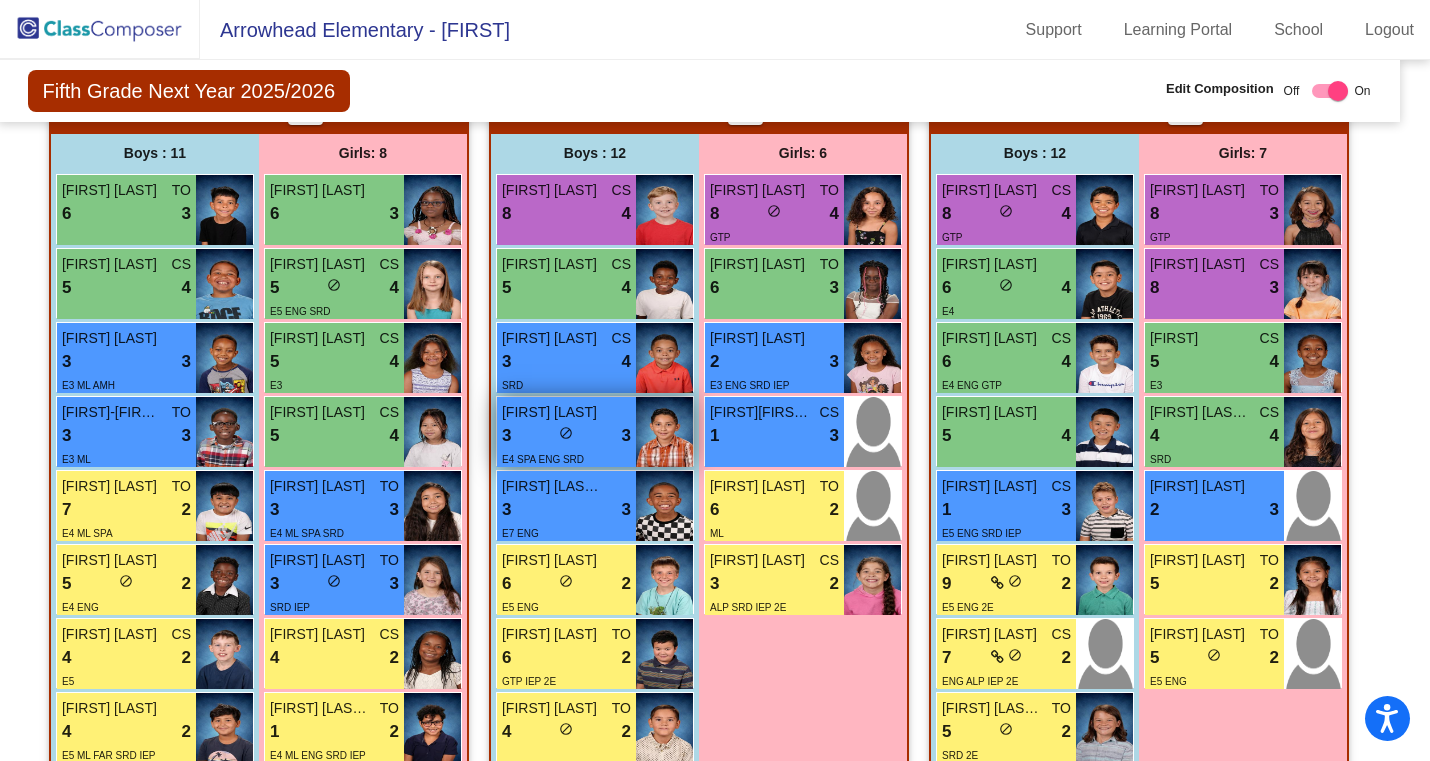 click on "3 lock do_not_disturb_alt 3" at bounding box center (566, 436) 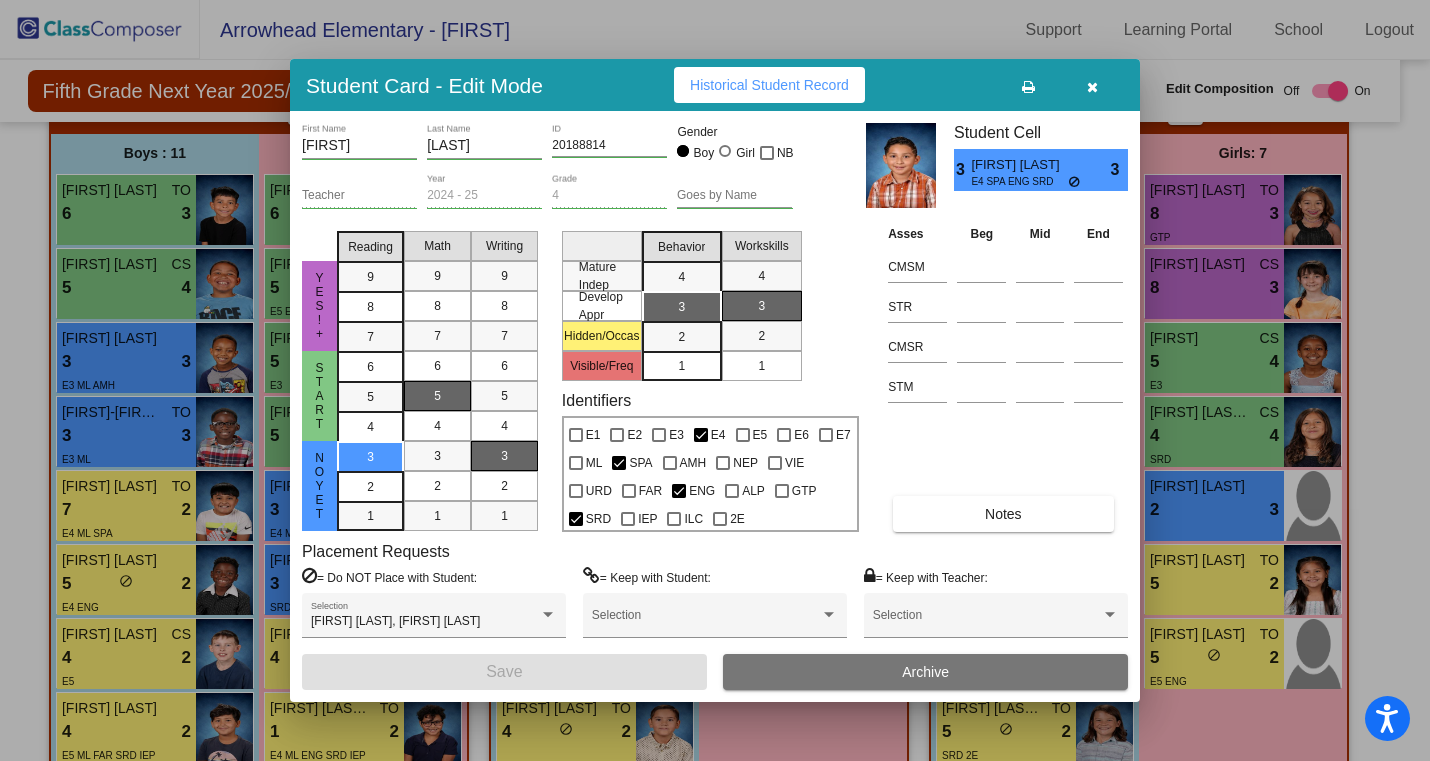 click at bounding box center [1092, 87] 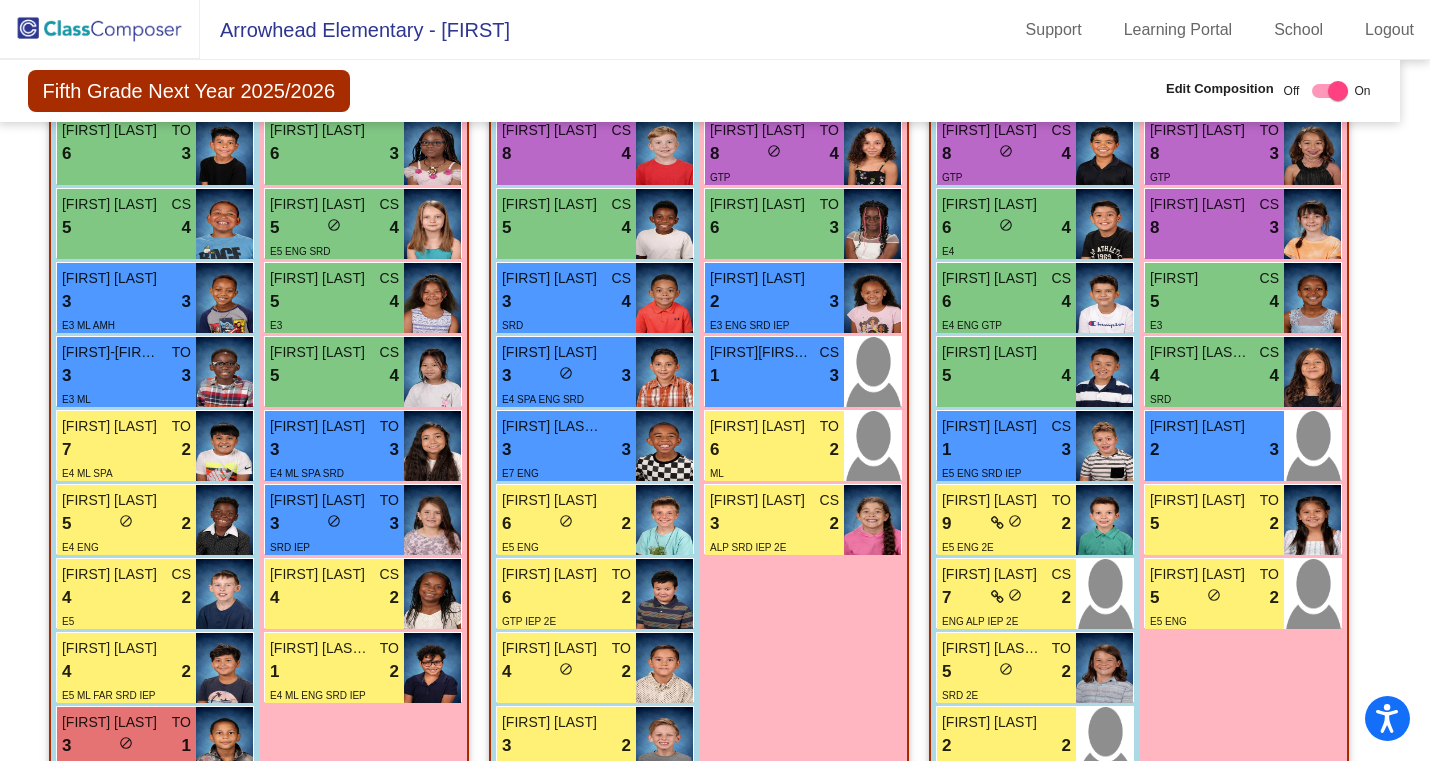 scroll, scrollTop: 581, scrollLeft: 16, axis: both 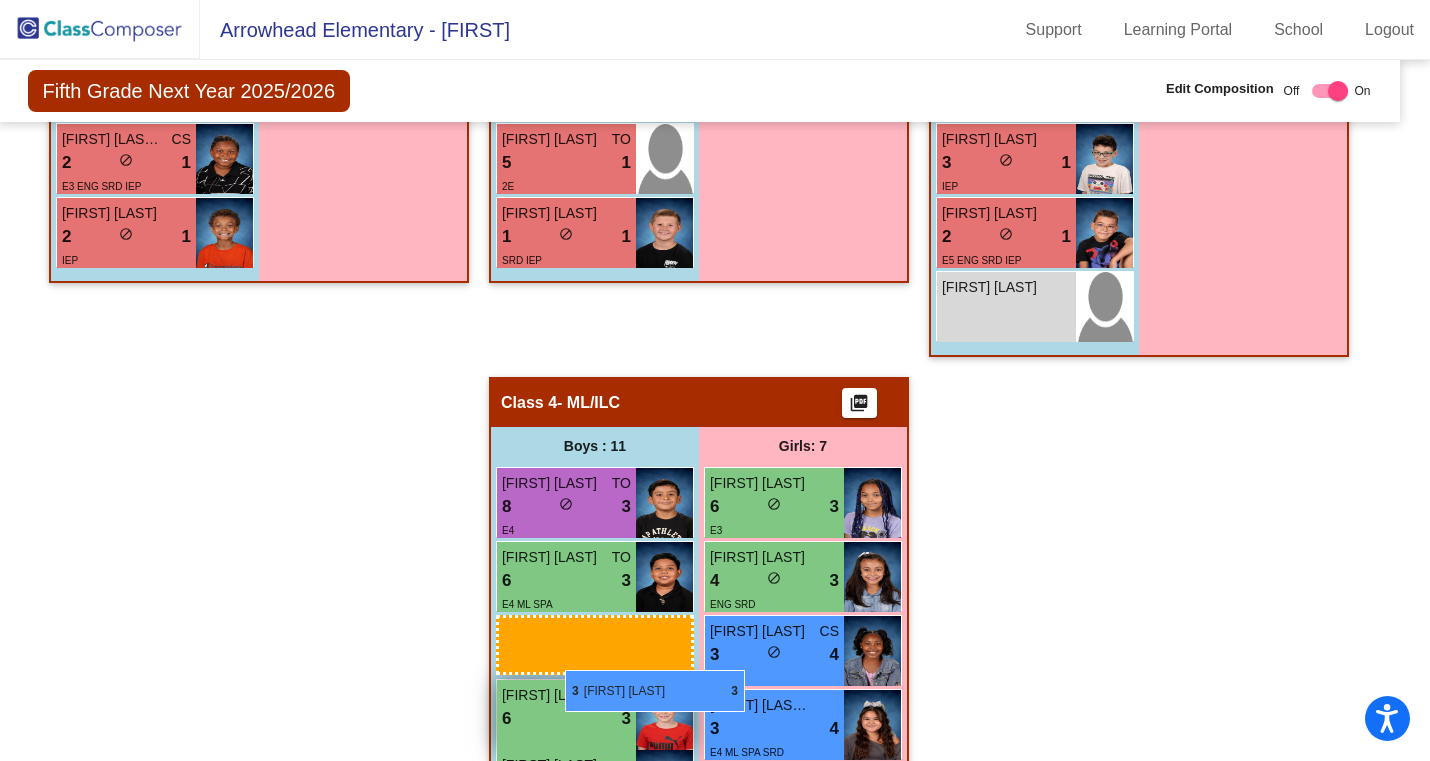drag, startPoint x: 641, startPoint y: 388, endPoint x: 565, endPoint y: 669, distance: 291.0962 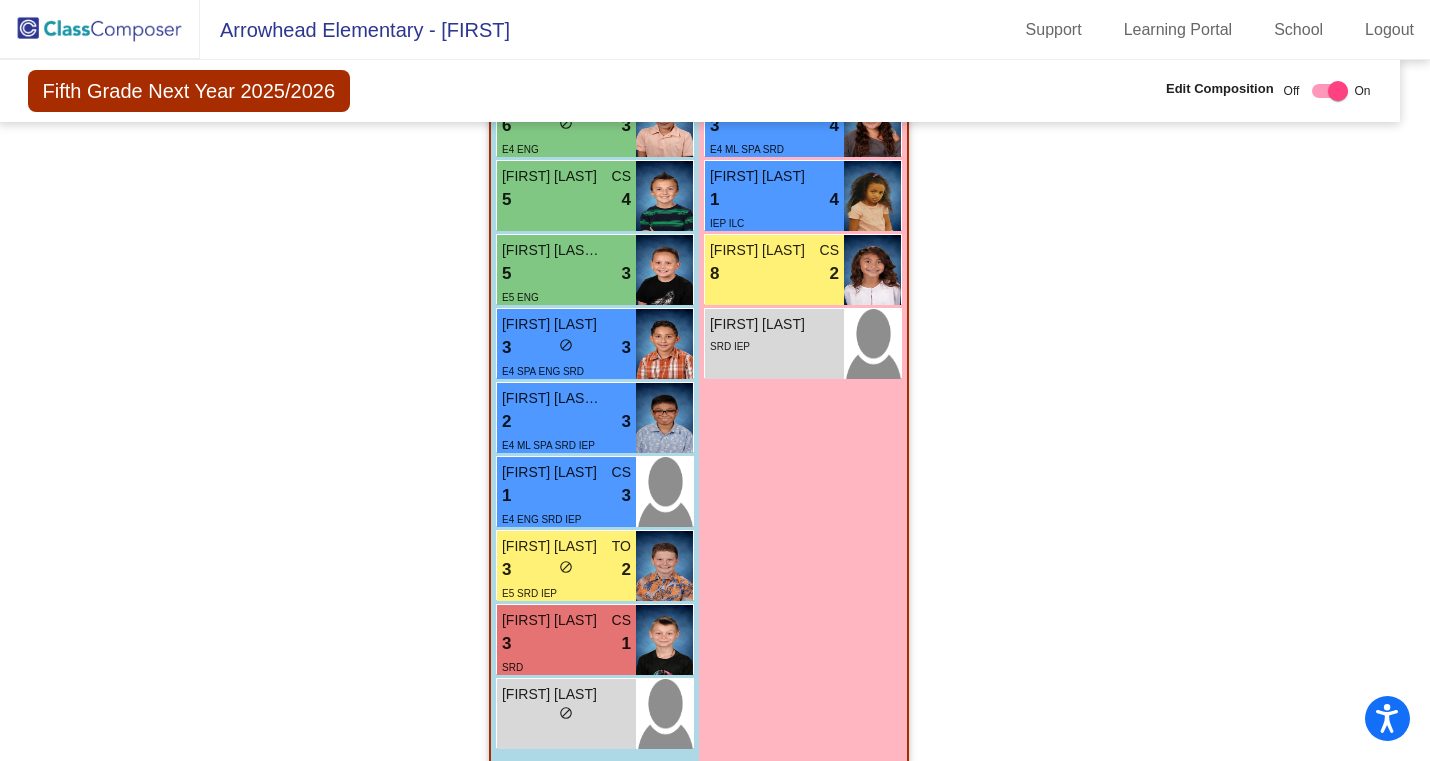 scroll, scrollTop: 1872, scrollLeft: 16, axis: both 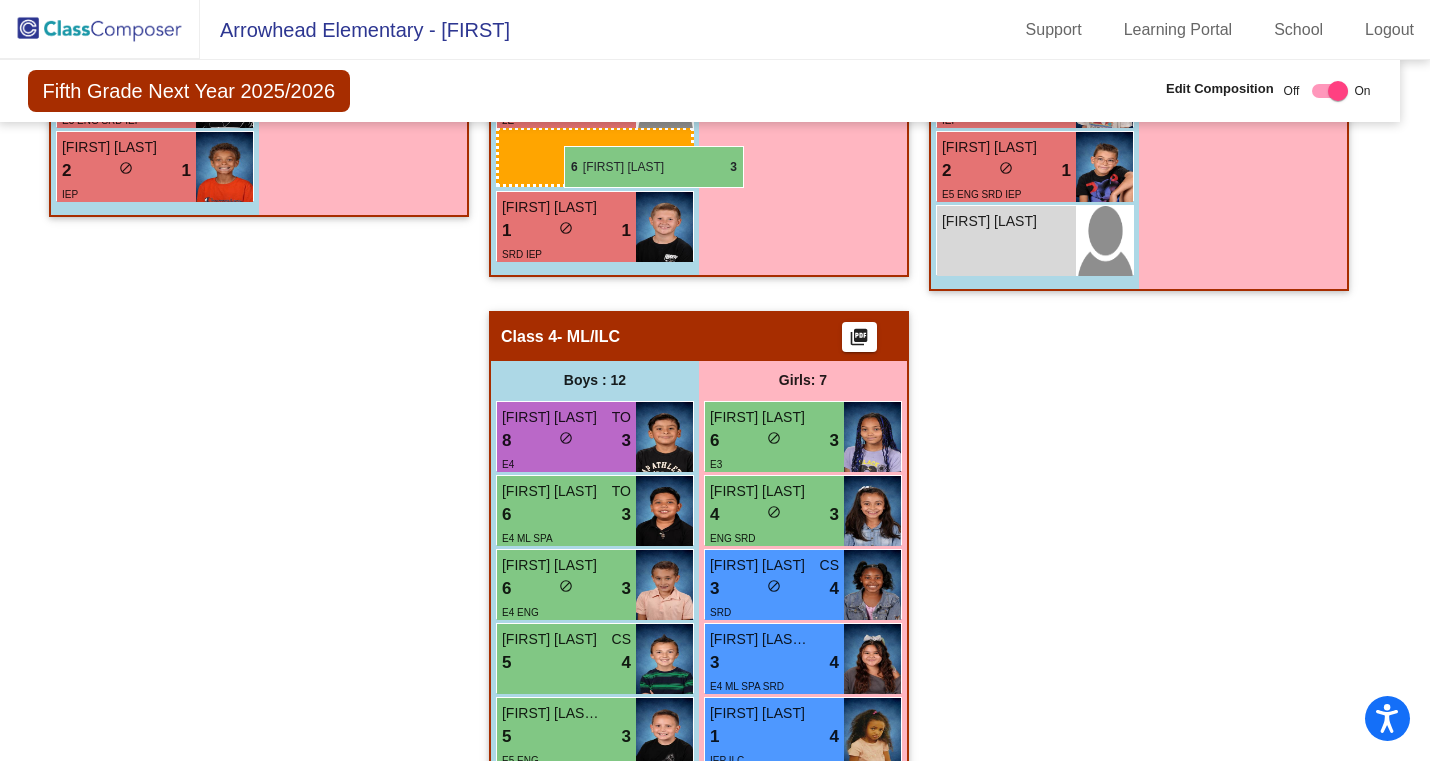 drag, startPoint x: 594, startPoint y: 501, endPoint x: 564, endPoint y: 146, distance: 356.26535 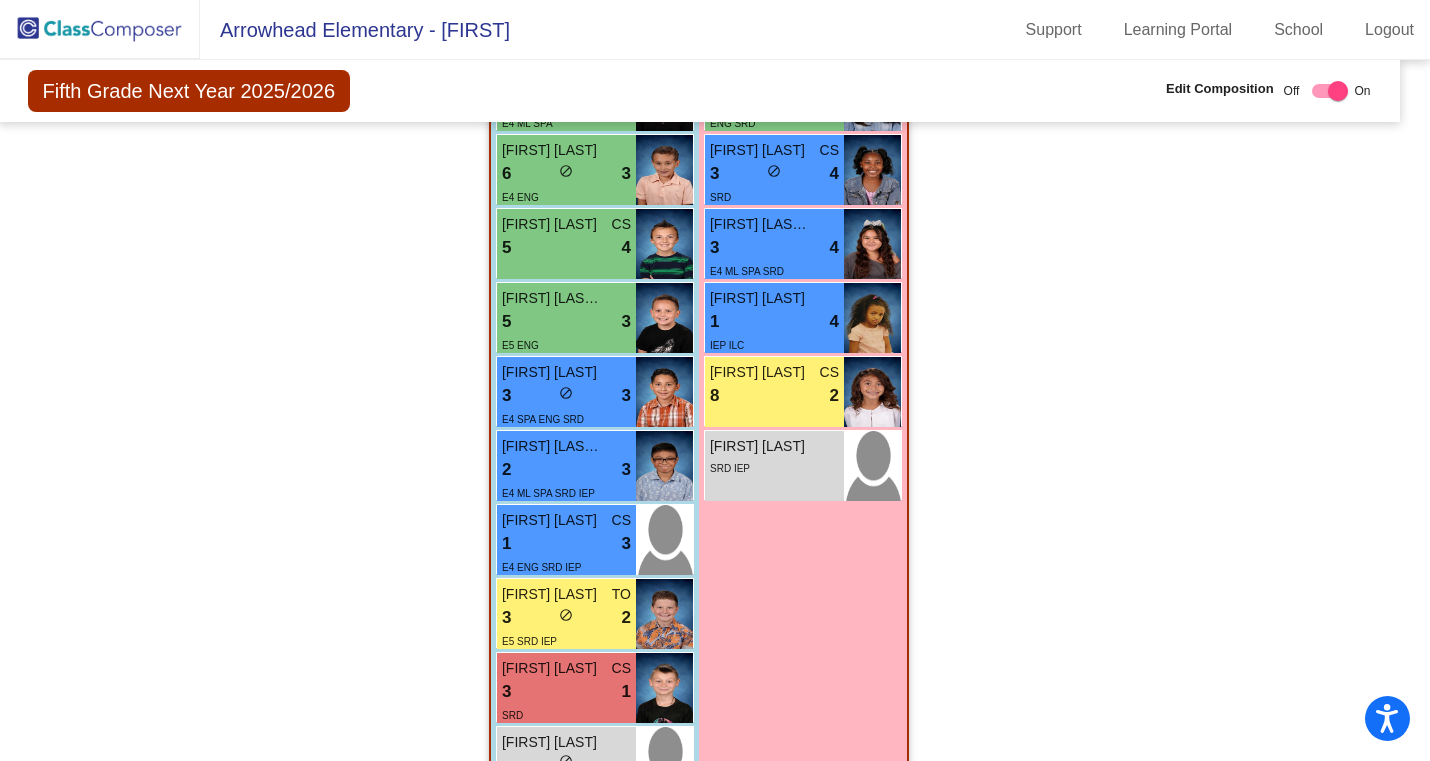scroll, scrollTop: 1798, scrollLeft: 16, axis: both 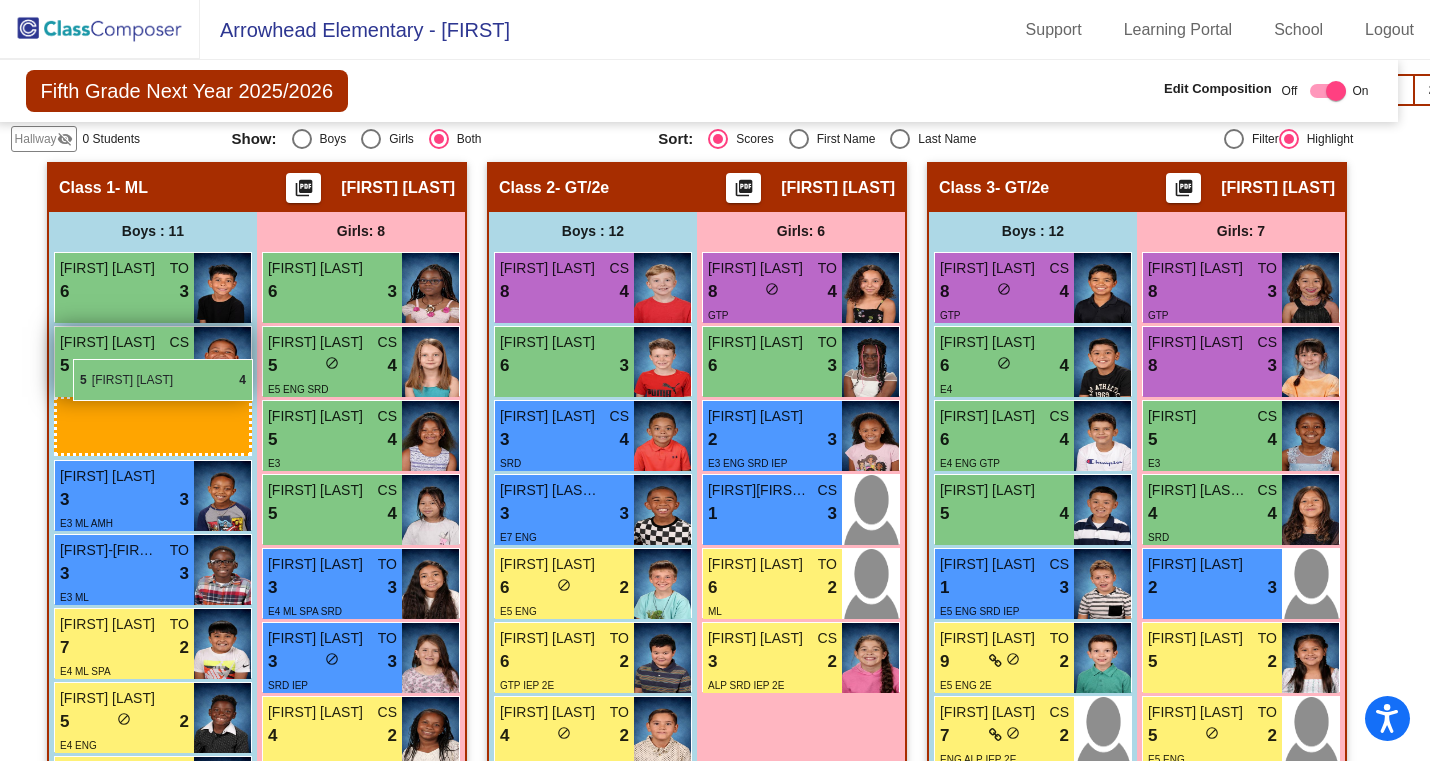 drag, startPoint x: 571, startPoint y: 434, endPoint x: 73, endPoint y: 359, distance: 503.61594 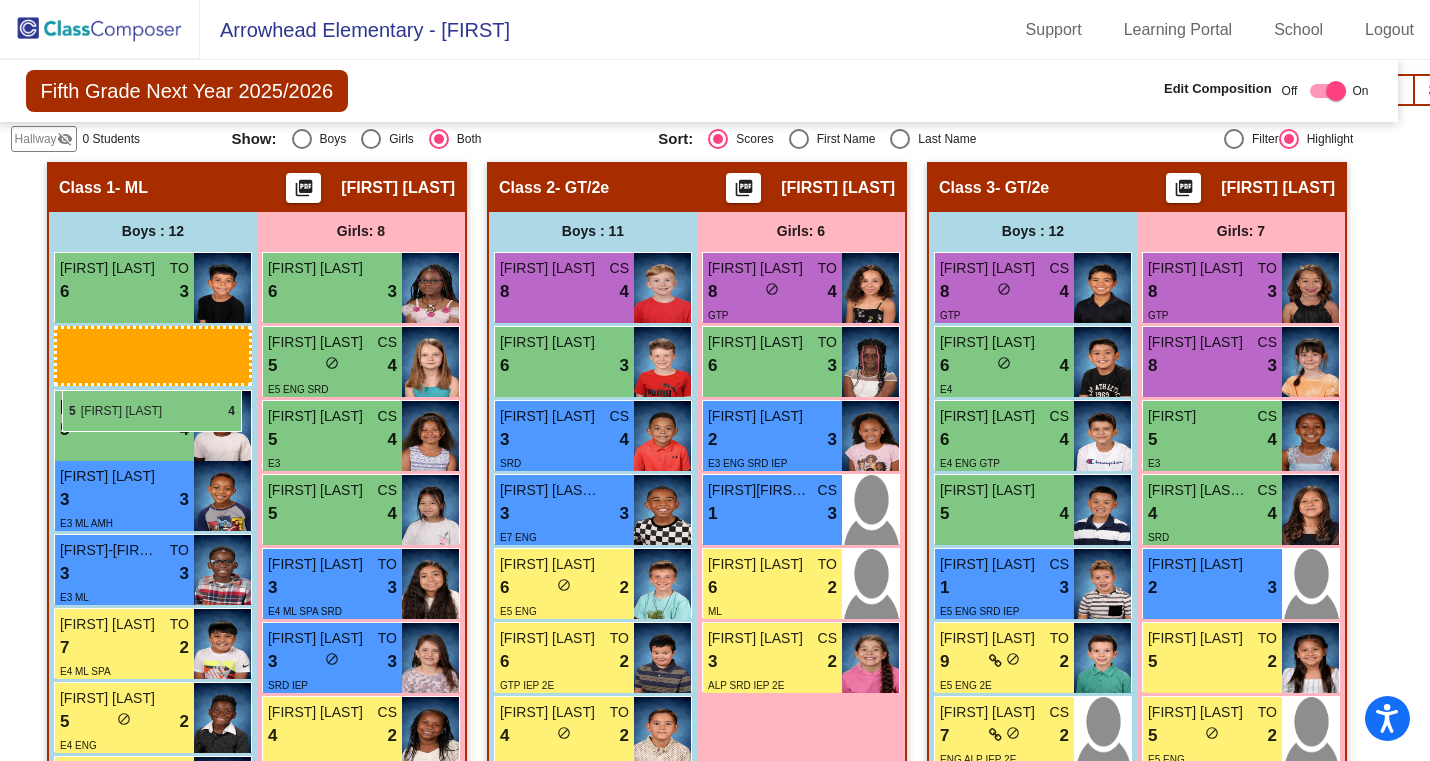 scroll, scrollTop: 442, scrollLeft: 0, axis: vertical 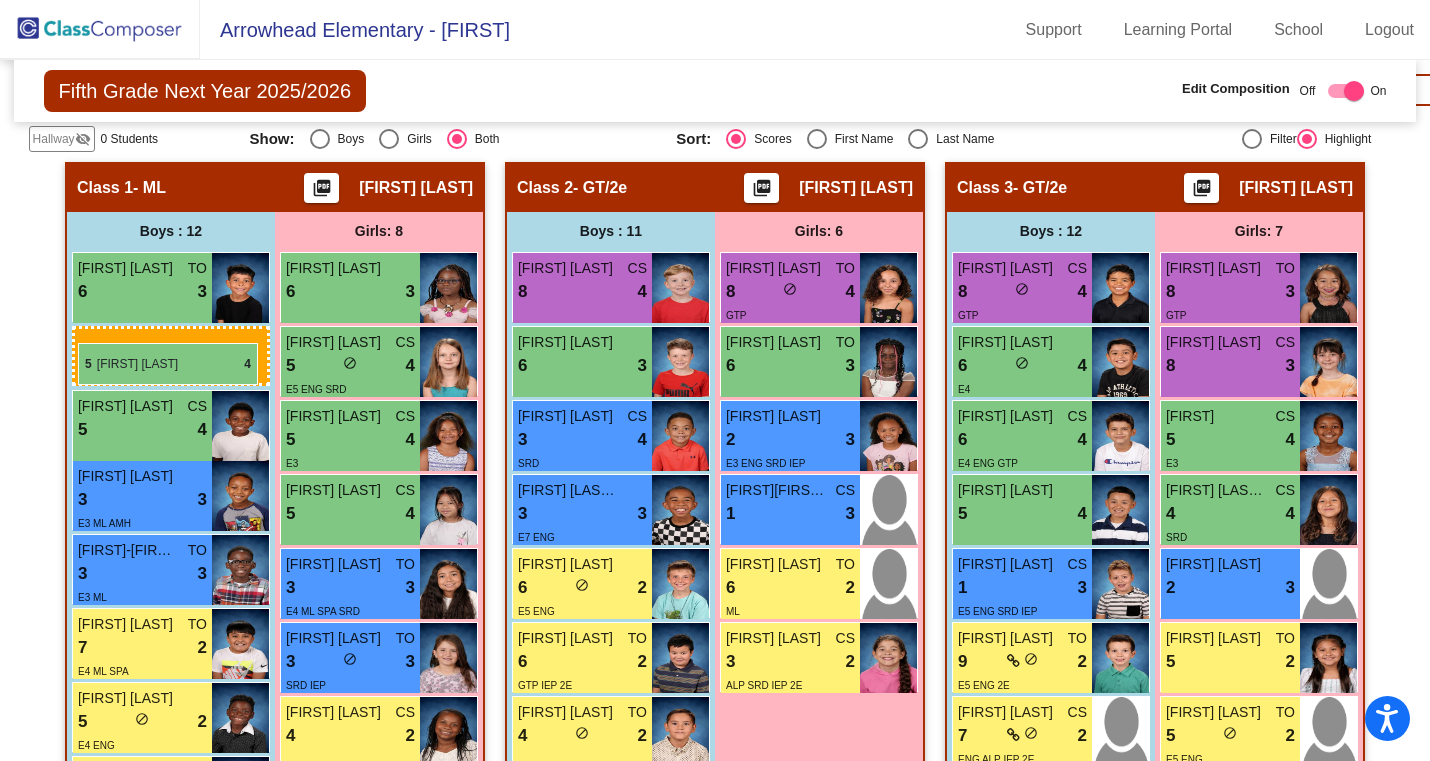 drag, startPoint x: 95, startPoint y: 372, endPoint x: 79, endPoint y: 342, distance: 34 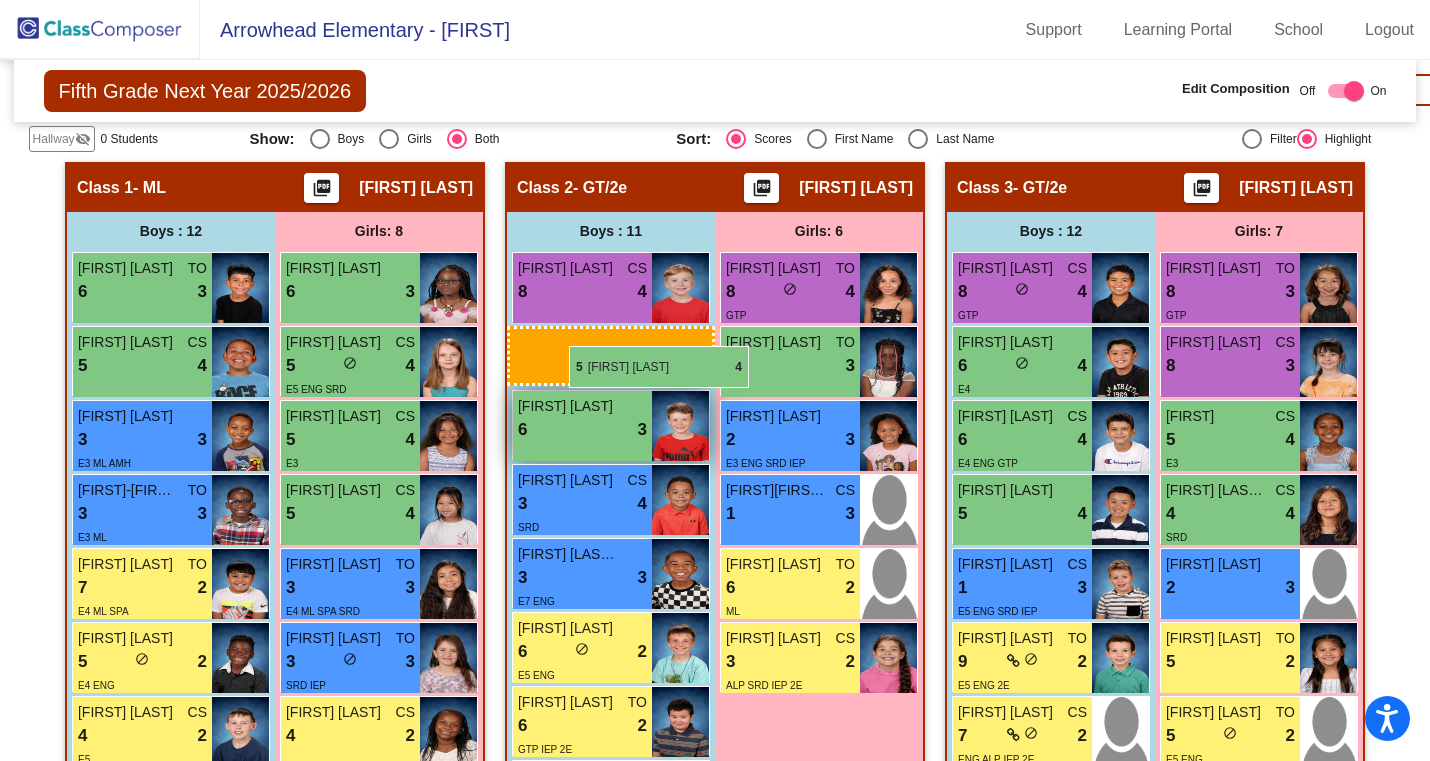 drag, startPoint x: 98, startPoint y: 418, endPoint x: 566, endPoint y: 344, distance: 473.8143 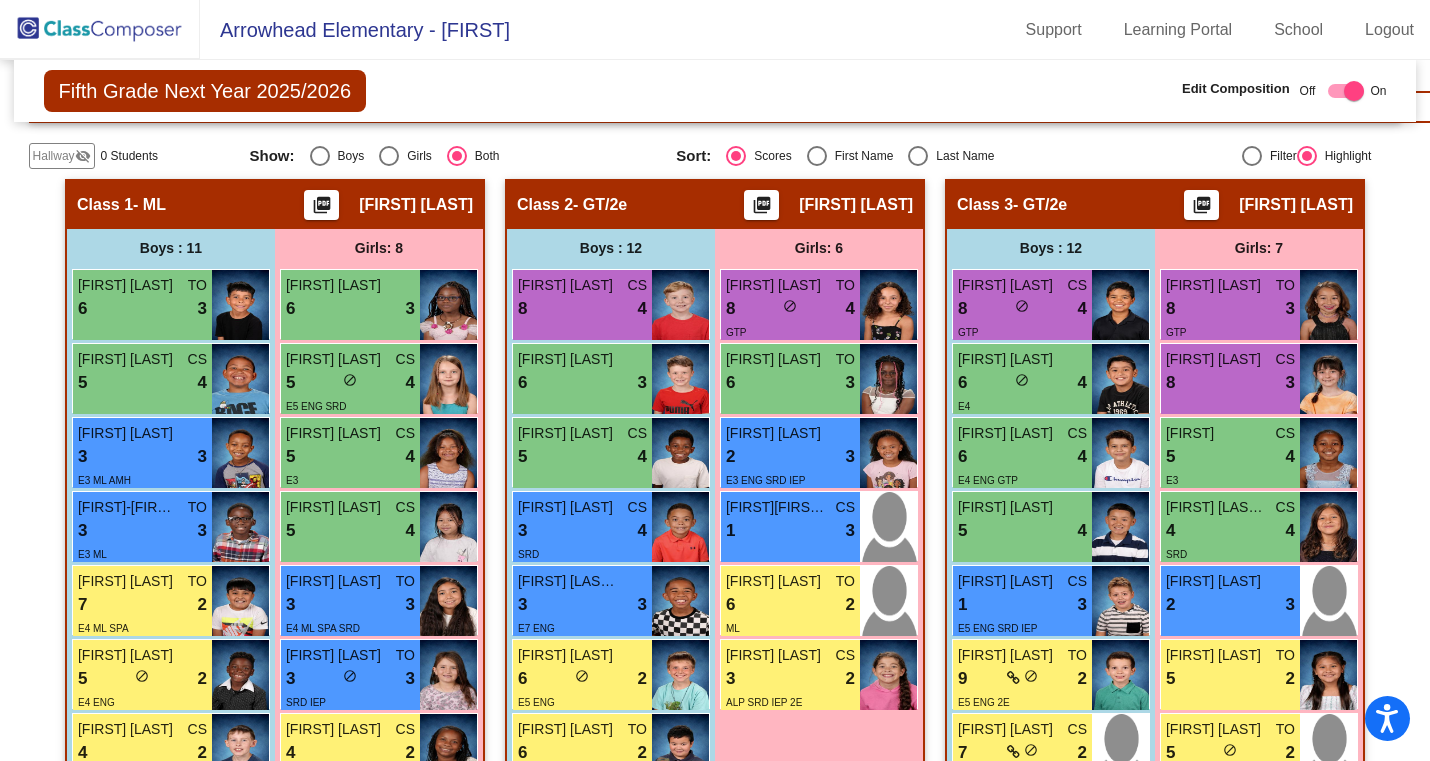 scroll, scrollTop: 0, scrollLeft: 0, axis: both 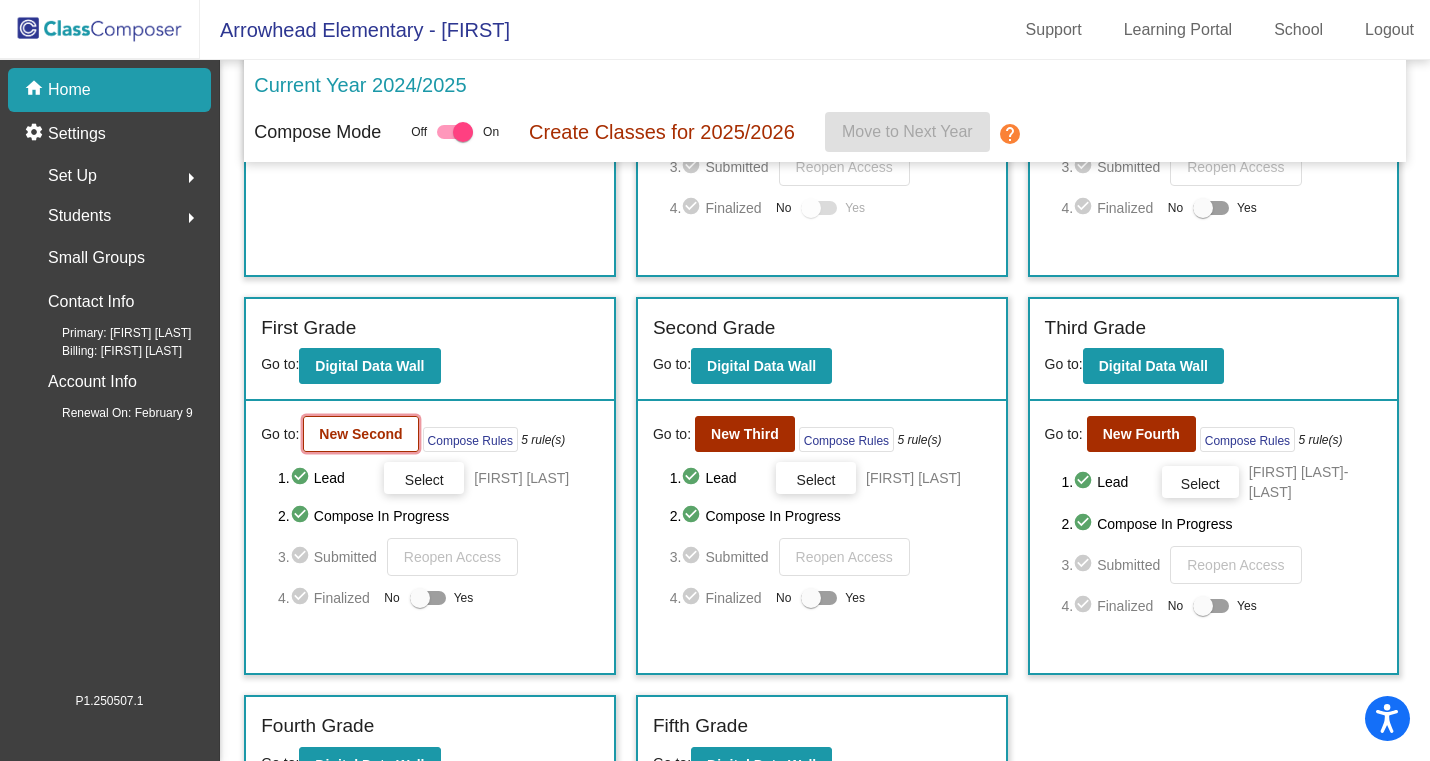 click on "New Second" 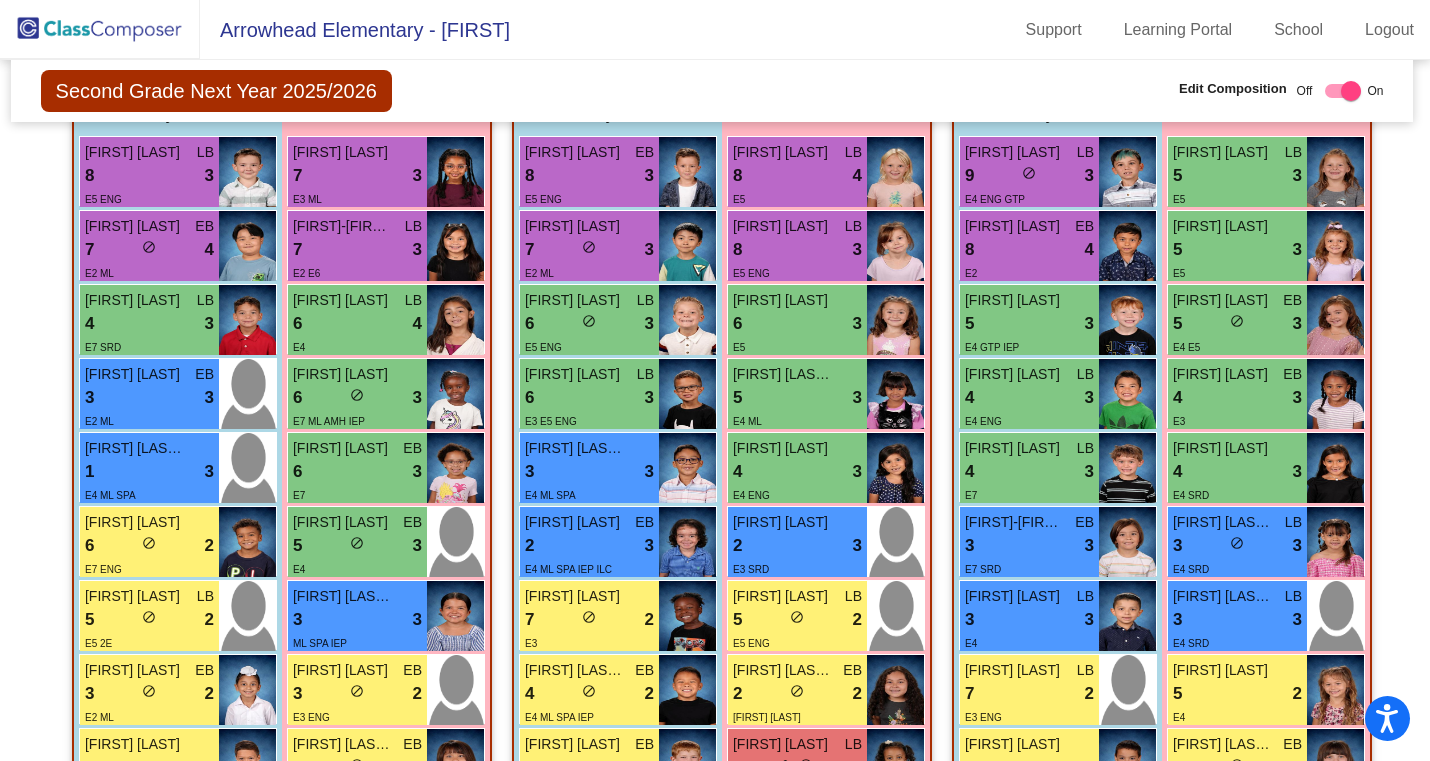 scroll, scrollTop: 165, scrollLeft: 3, axis: both 